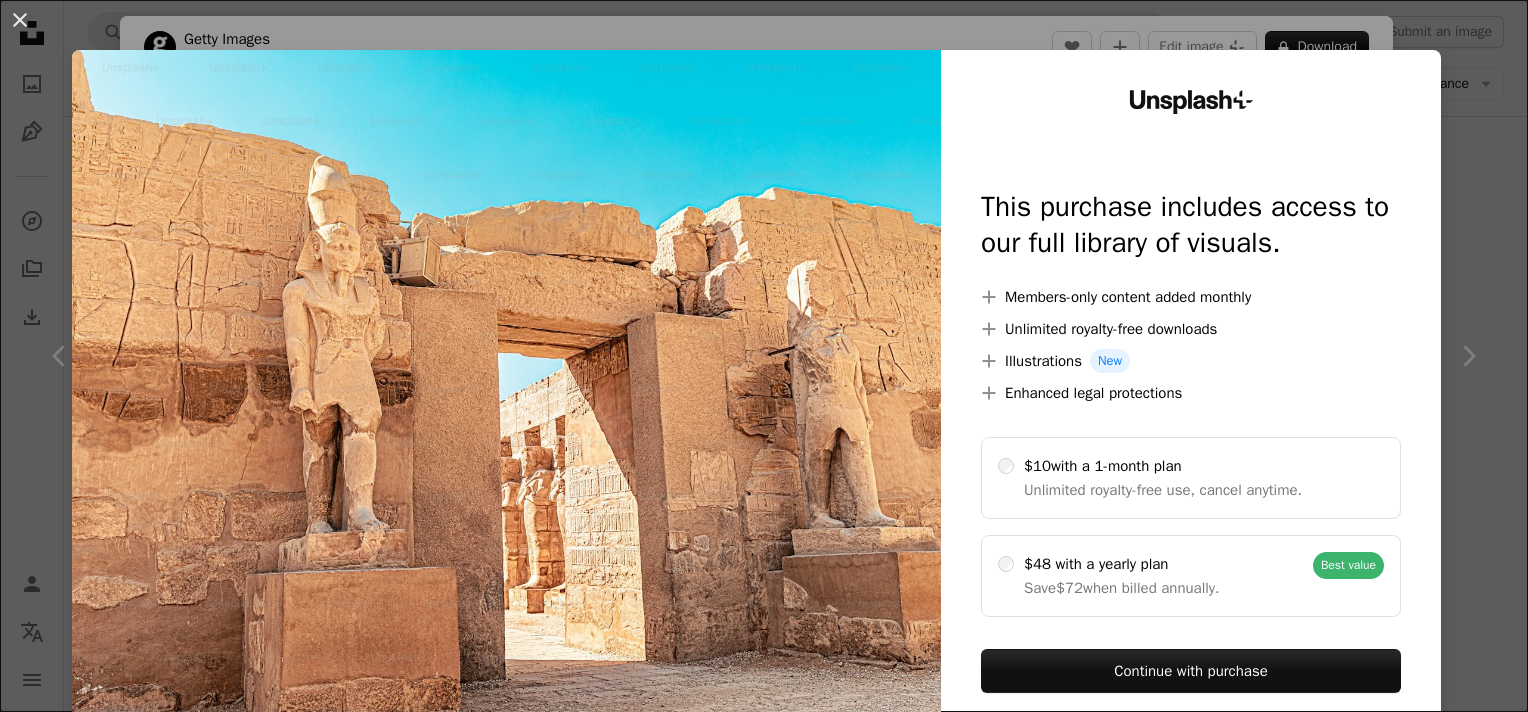 scroll, scrollTop: 1661, scrollLeft: 0, axis: vertical 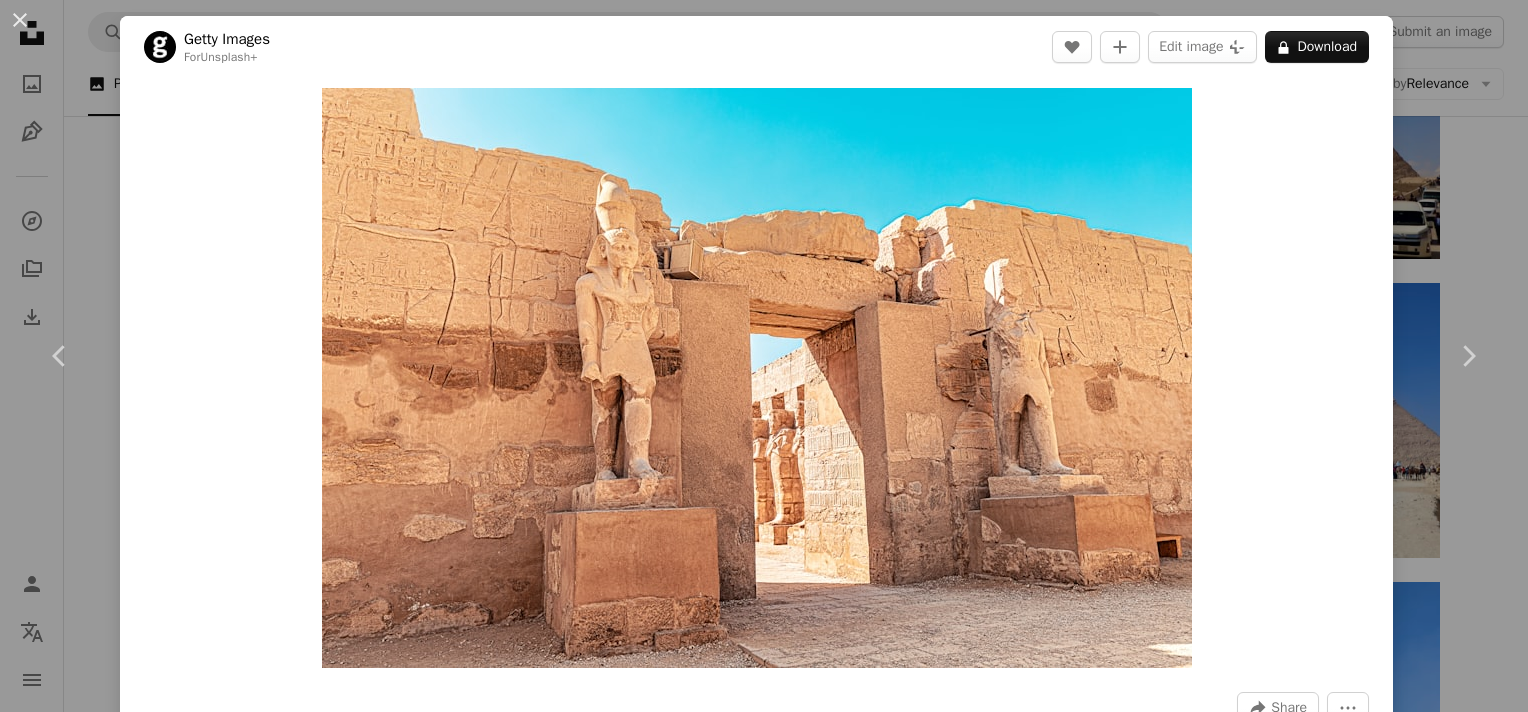 drag, startPoint x: 1524, startPoint y: 96, endPoint x: 1524, endPoint y: 204, distance: 108 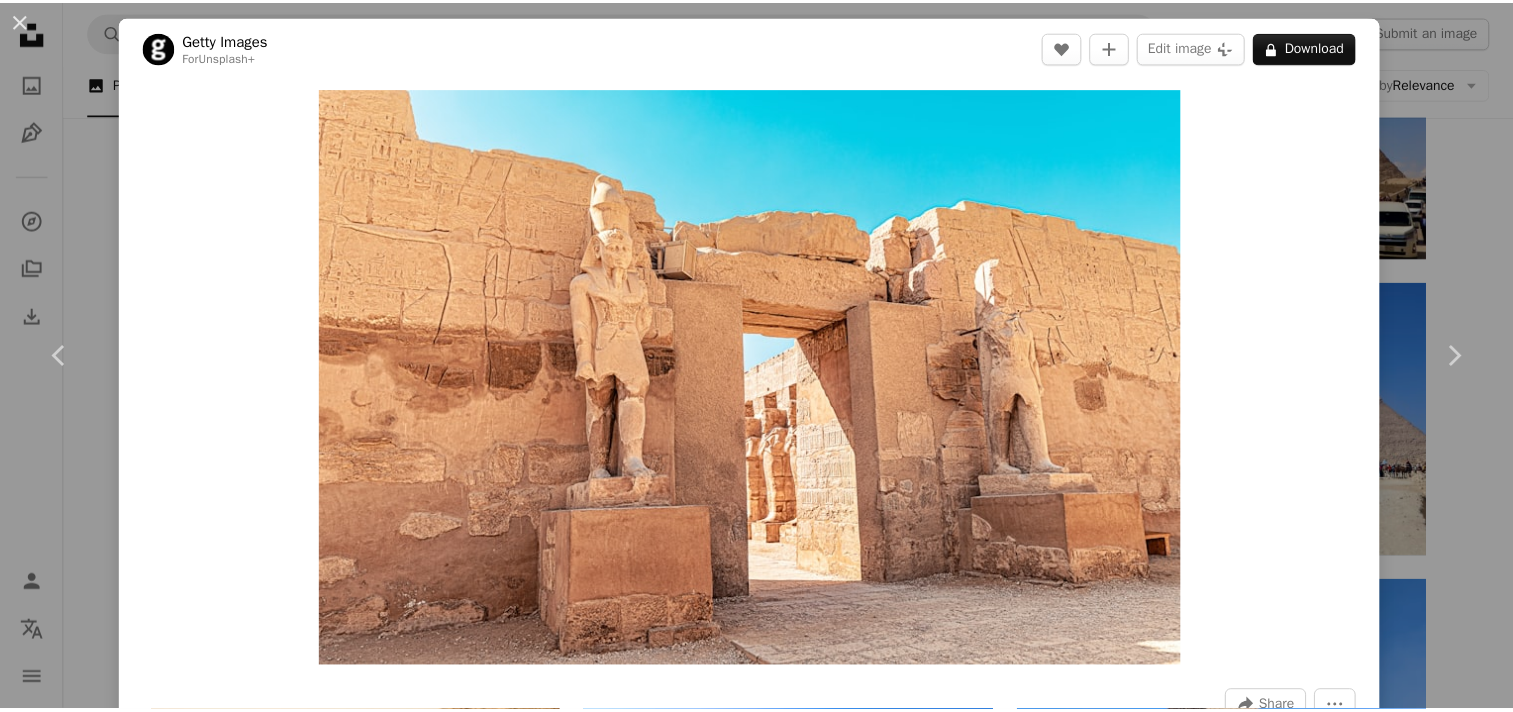 scroll, scrollTop: 623, scrollLeft: 0, axis: vertical 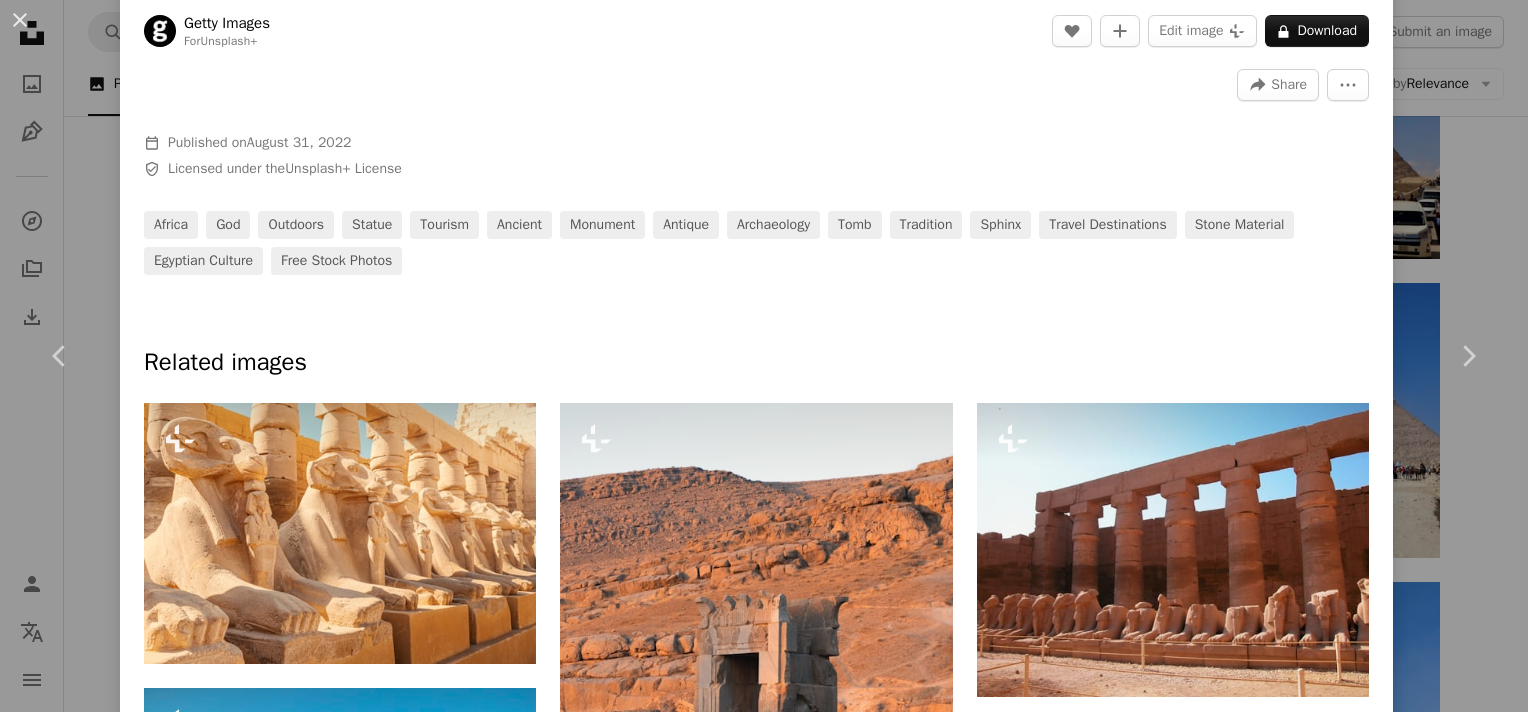click on "An X shape Chevron left Chevron right Getty Images For  Unsplash+ A heart A plus sign Edit image   Plus sign for Unsplash+ A lock   Download Zoom in A forward-right arrow Share More Actions Calendar outlined Published on  August 31, 2022 Safety Licensed under the  Unsplash+ License africa god outdoors statue tourism ancient monument antique archaeology tomb tradition sphinx travel destinations stone material egyptian culture Free stock photos Related images Plus sign for Unsplash+ A heart A plus sign Getty Images For  Unsplash+ A lock   Download Plus sign for Unsplash+ A heart A plus sign Getty Images For  Unsplash+ A lock   Download Plus sign for Unsplash+ A heart A plus sign Getty Images For  Unsplash+ A lock   Download Plus sign for Unsplash+ A heart A plus sign Getty Images For  Unsplash+ A lock   Download Plus sign for Unsplash+ A heart A plus sign Getty Images For  Unsplash+ A lock   Download Plus sign for Unsplash+ A heart A plus sign Getty Images For  Unsplash+ A lock   Download A heart A plus sign" at bounding box center (764, 356) 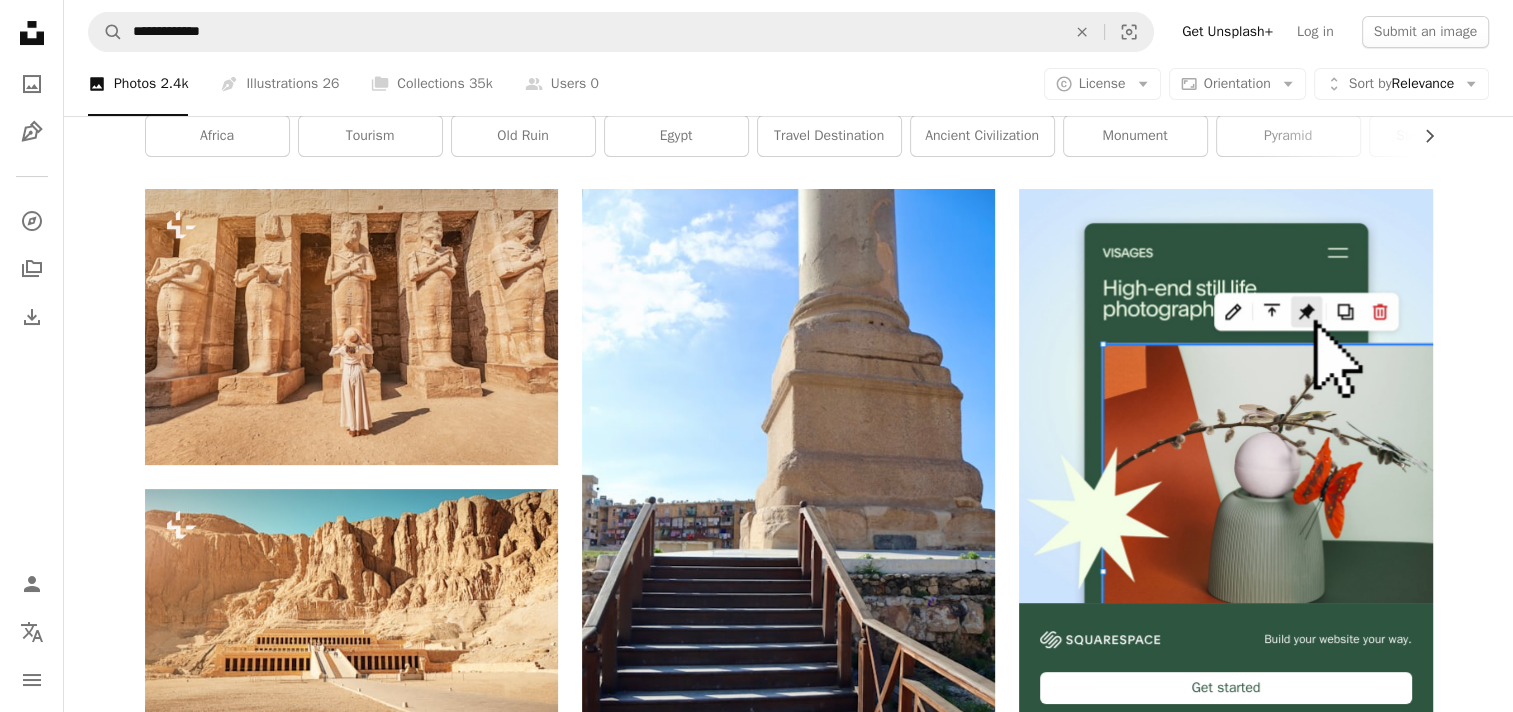 scroll, scrollTop: 233, scrollLeft: 0, axis: vertical 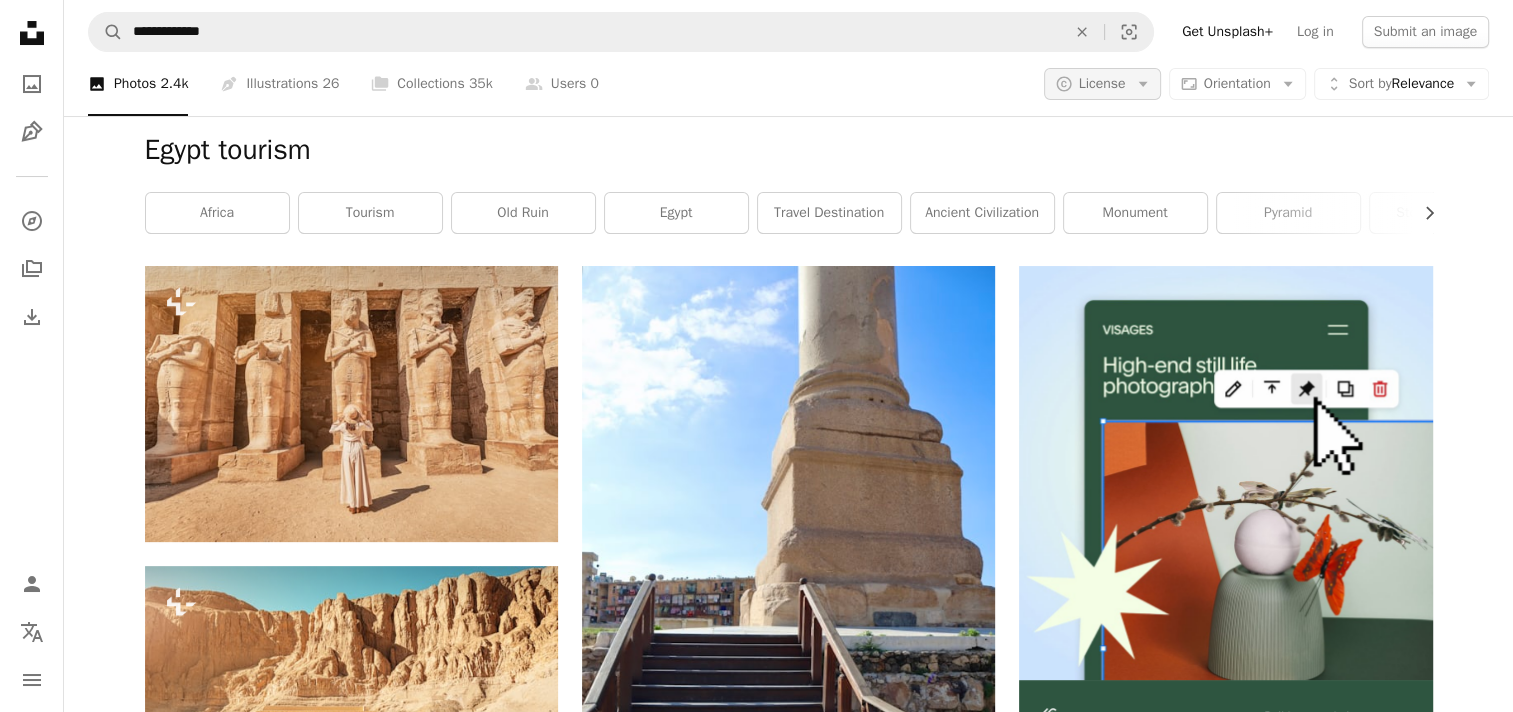 click on "License" at bounding box center [1102, 83] 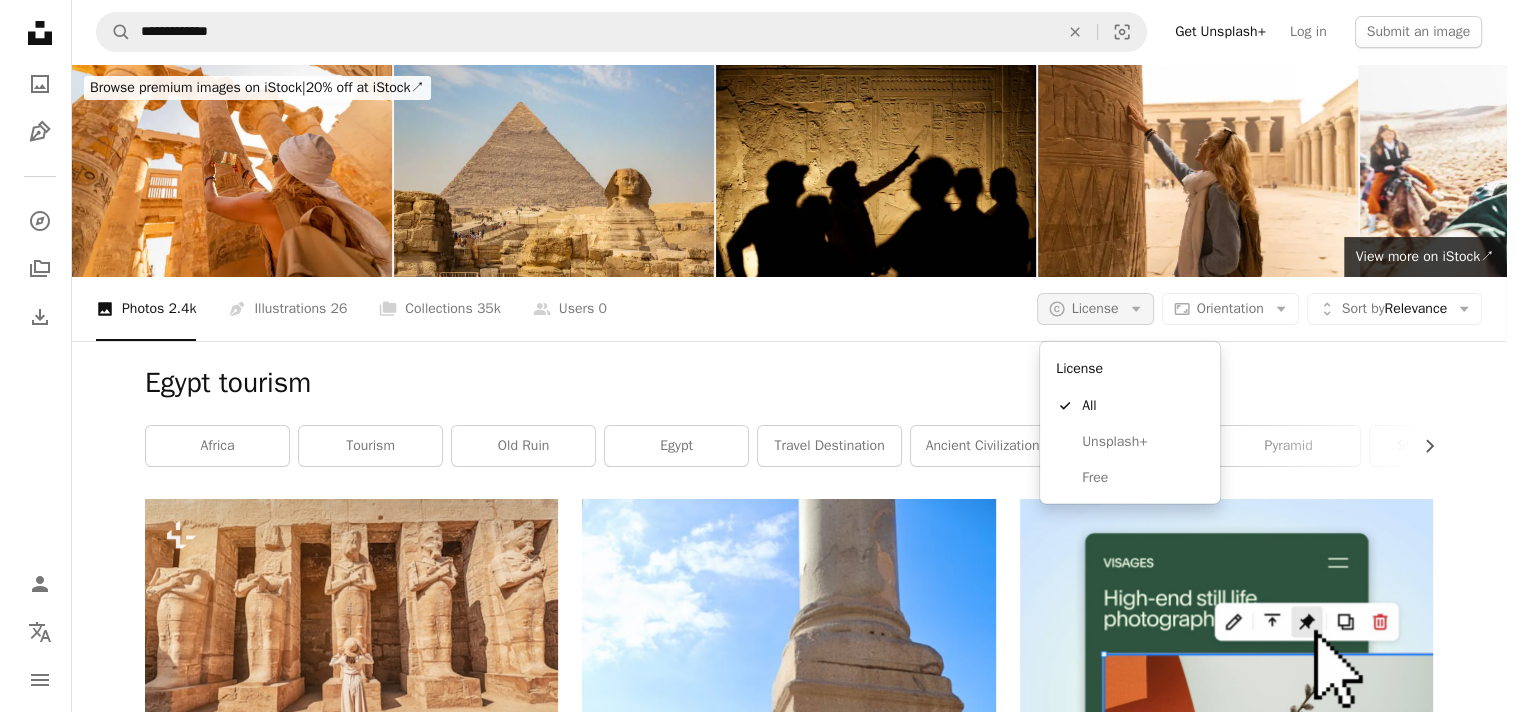 scroll, scrollTop: 0, scrollLeft: 0, axis: both 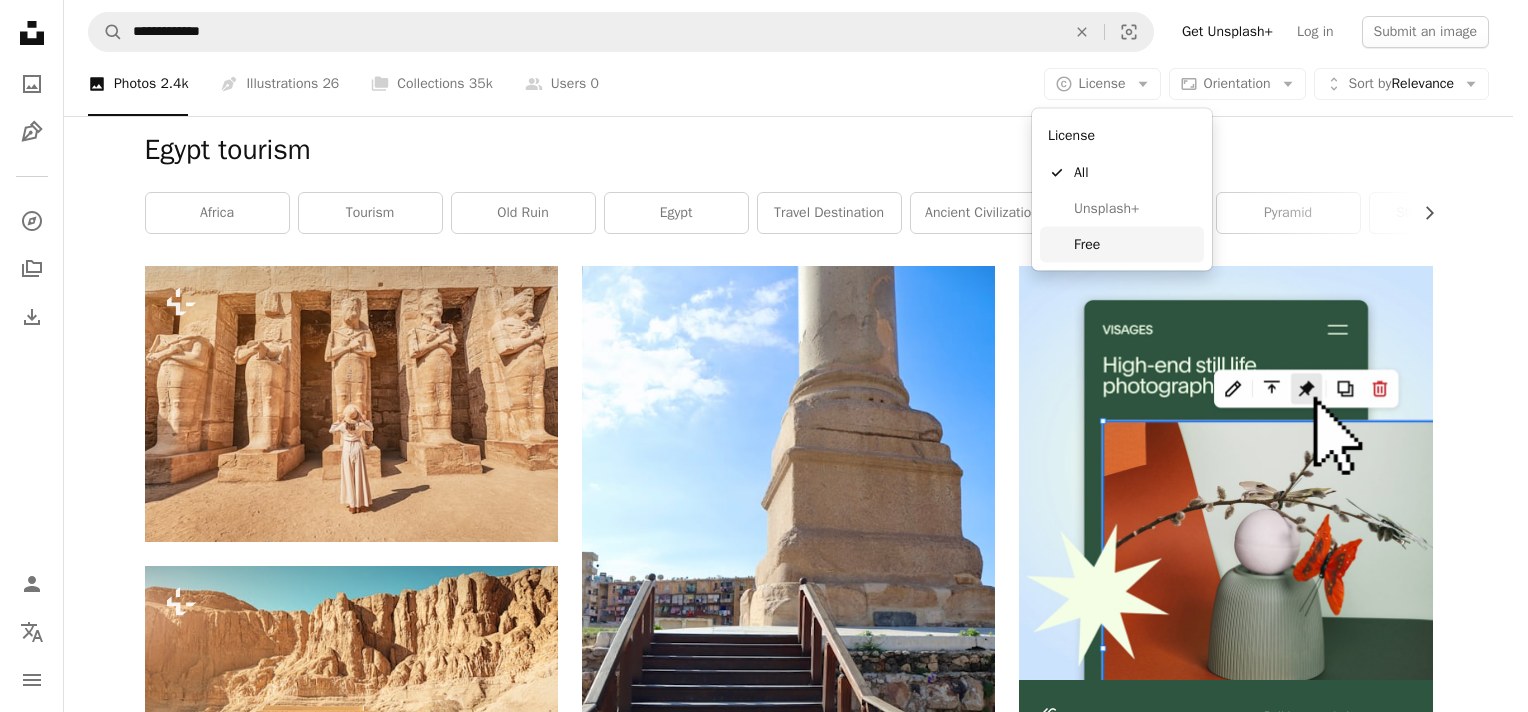 click on "Free" at bounding box center [1135, 245] 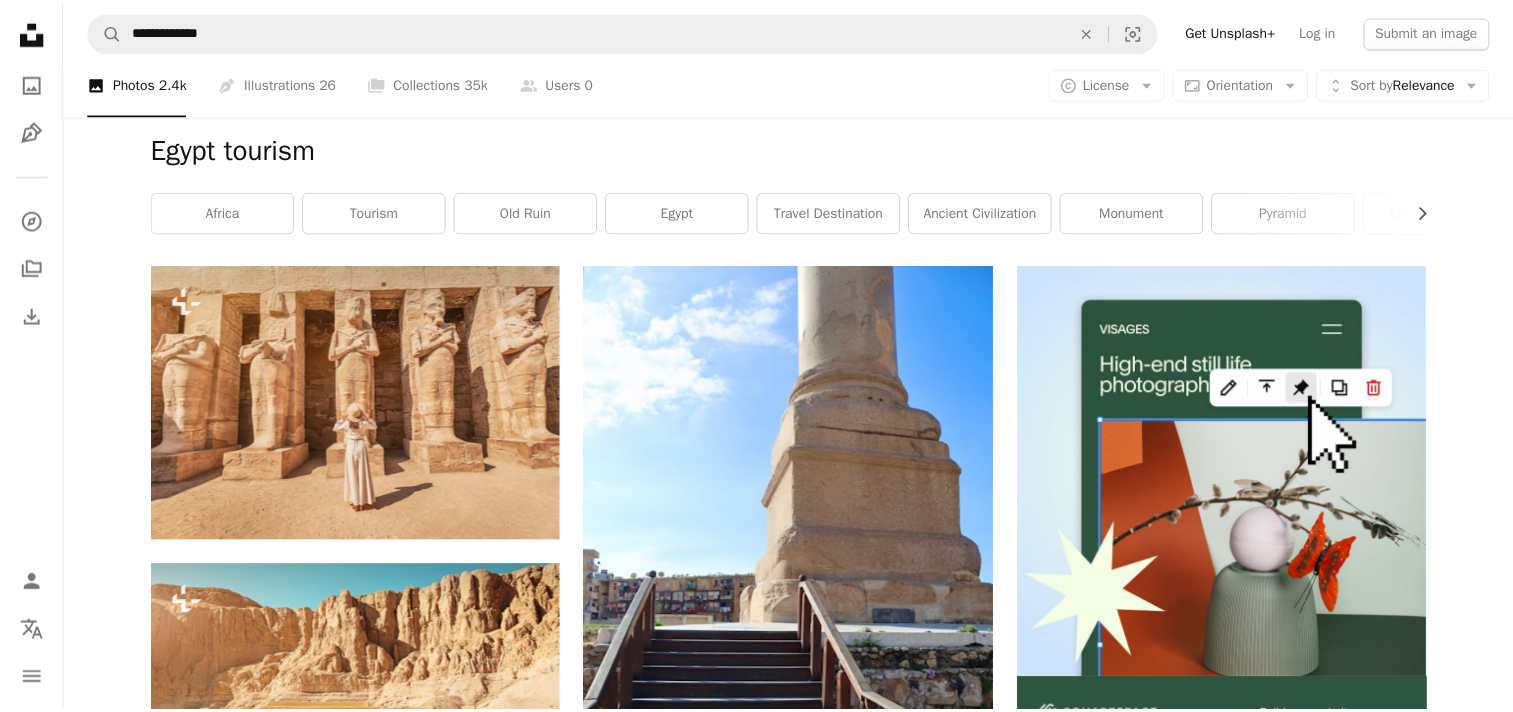 scroll, scrollTop: 0, scrollLeft: 0, axis: both 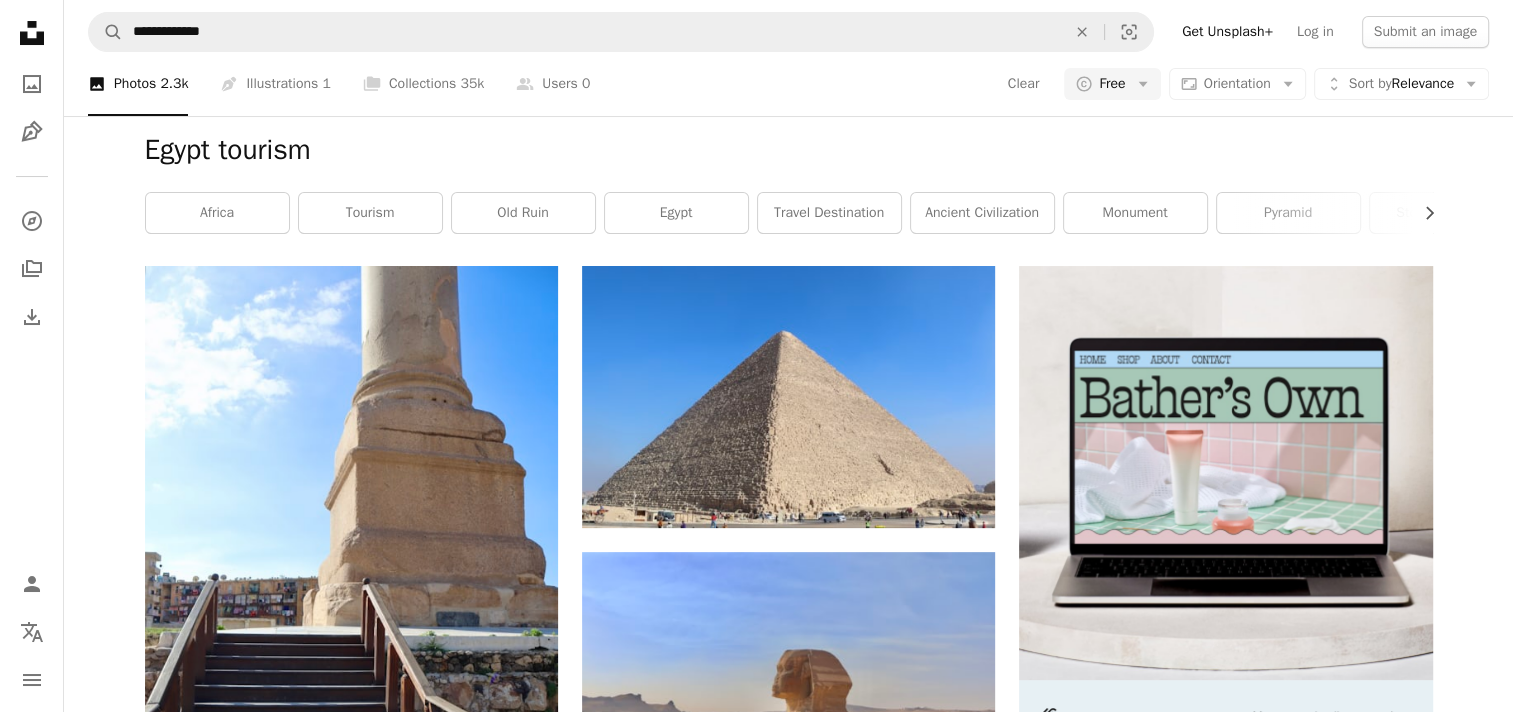 click at bounding box center [351, 1063] 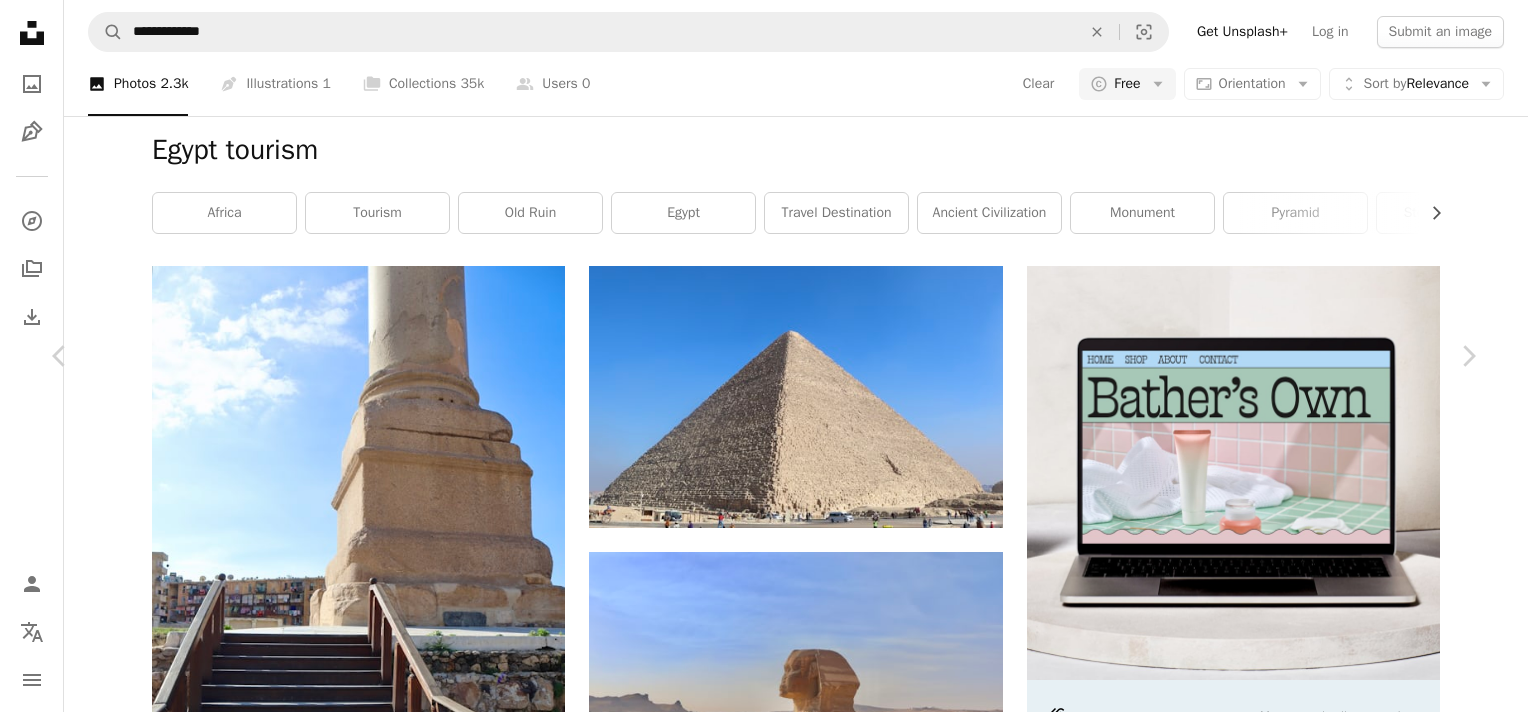 click on "Download free" at bounding box center (1279, 4122) 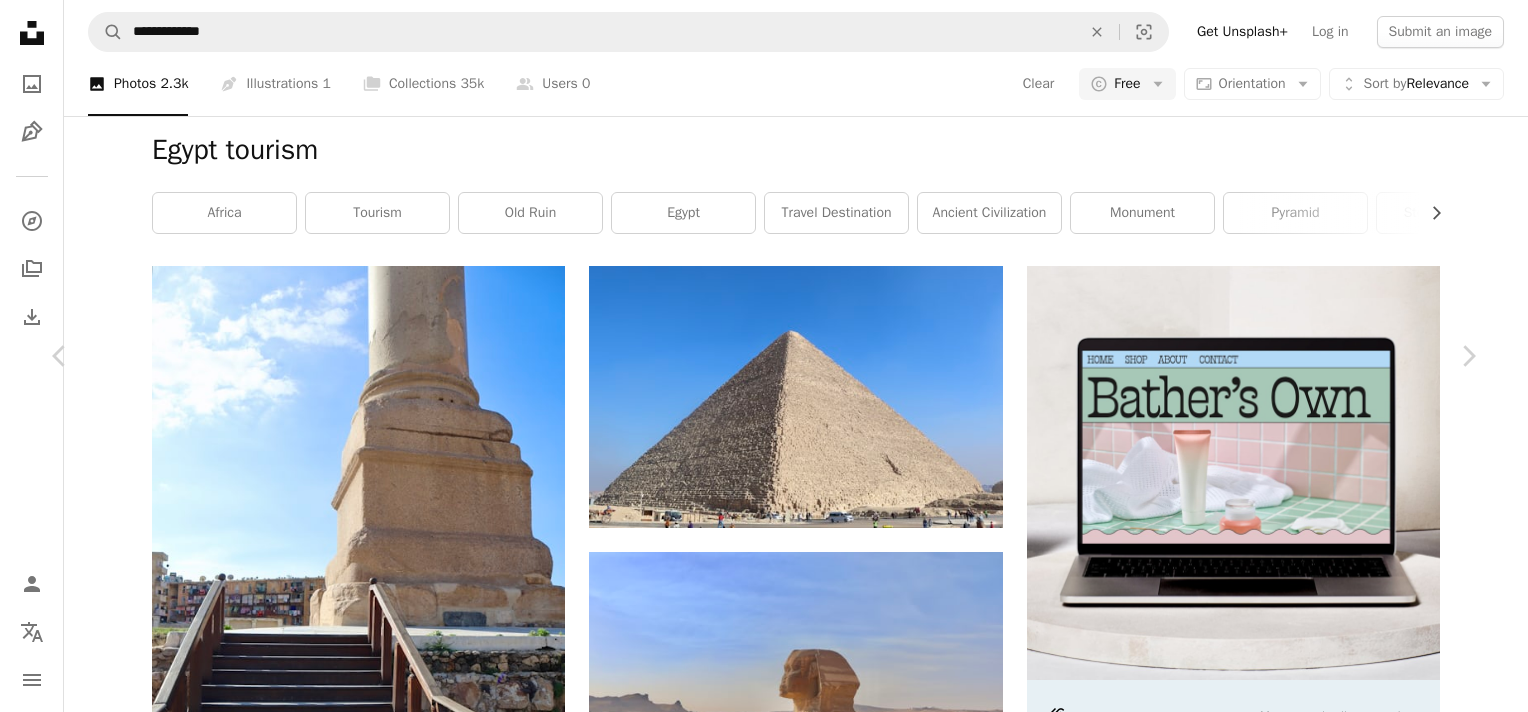 click on "Download free" at bounding box center (1279, 4122) 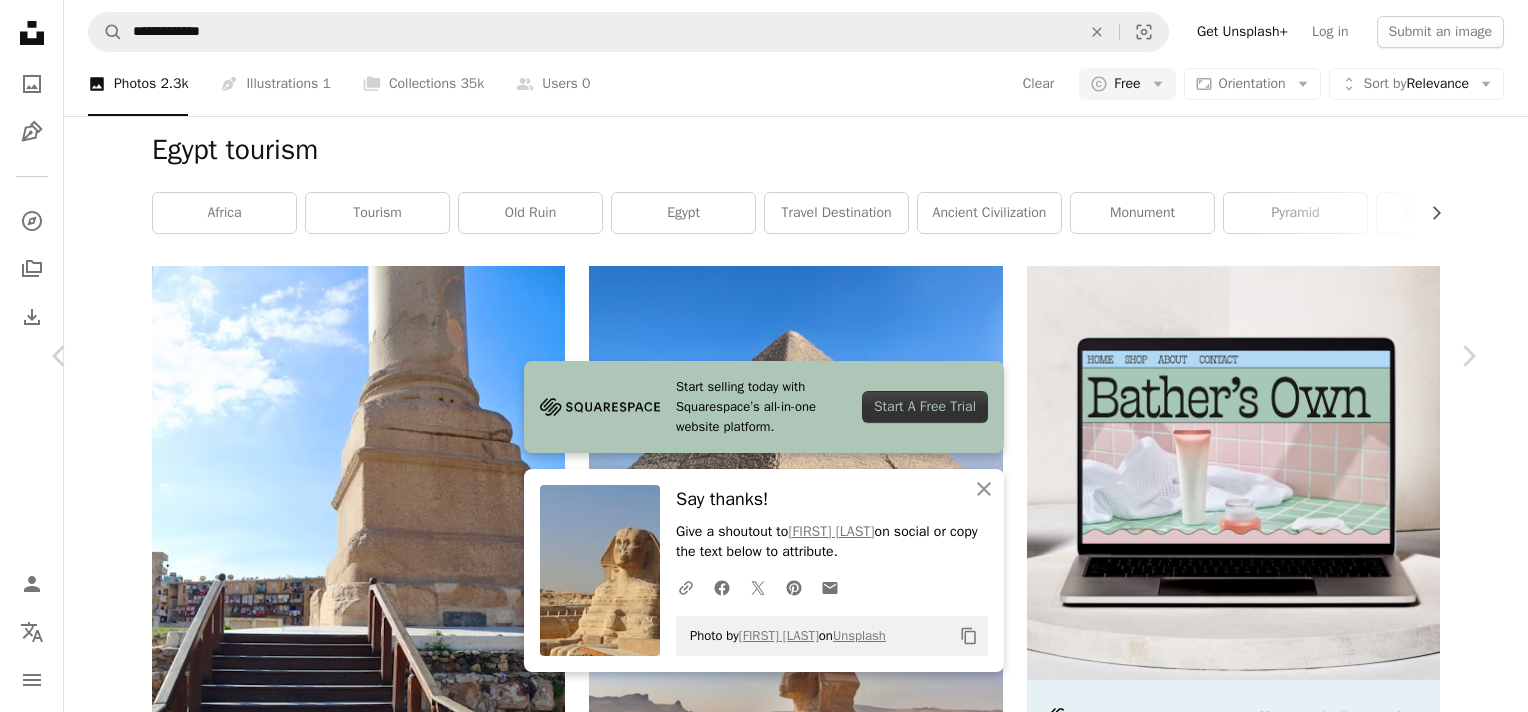 scroll, scrollTop: 1293, scrollLeft: 0, axis: vertical 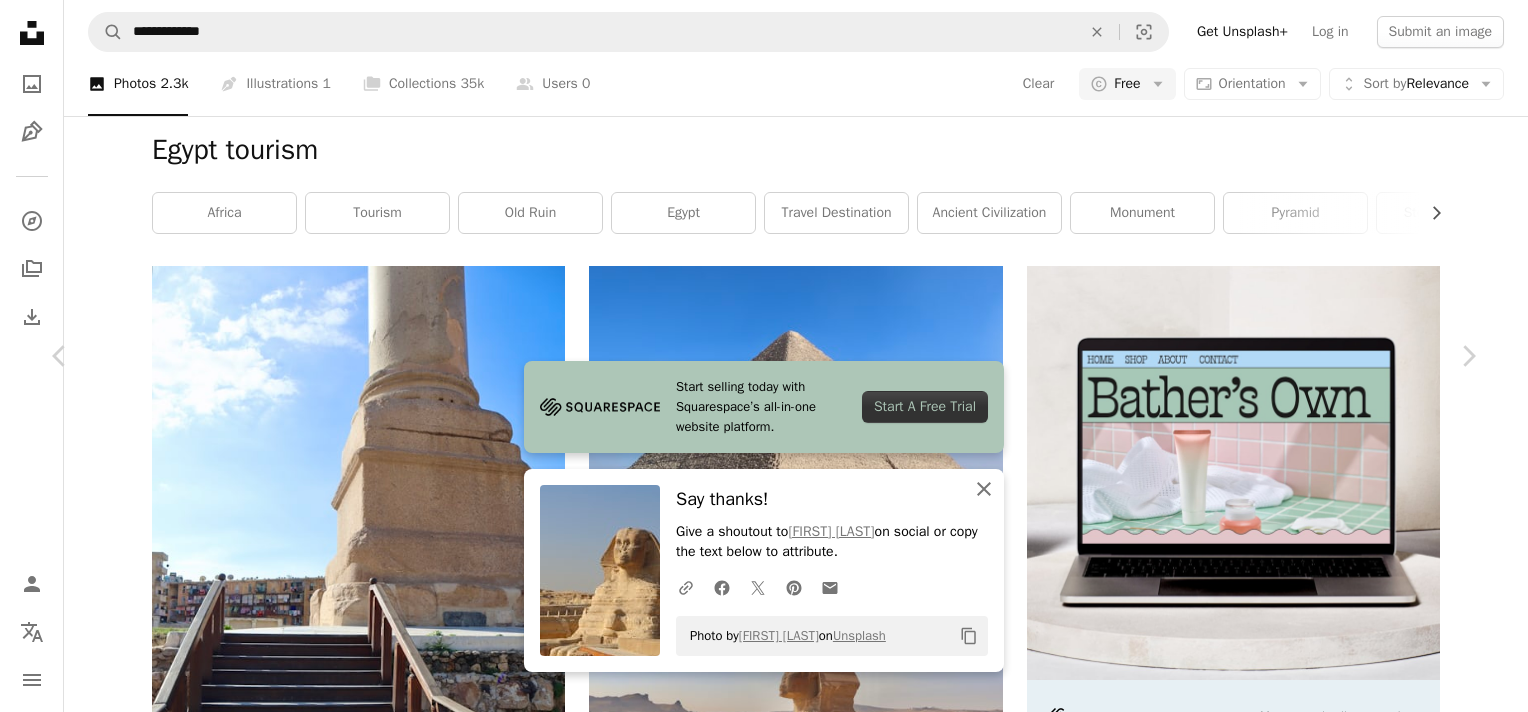 click on "An X shape" 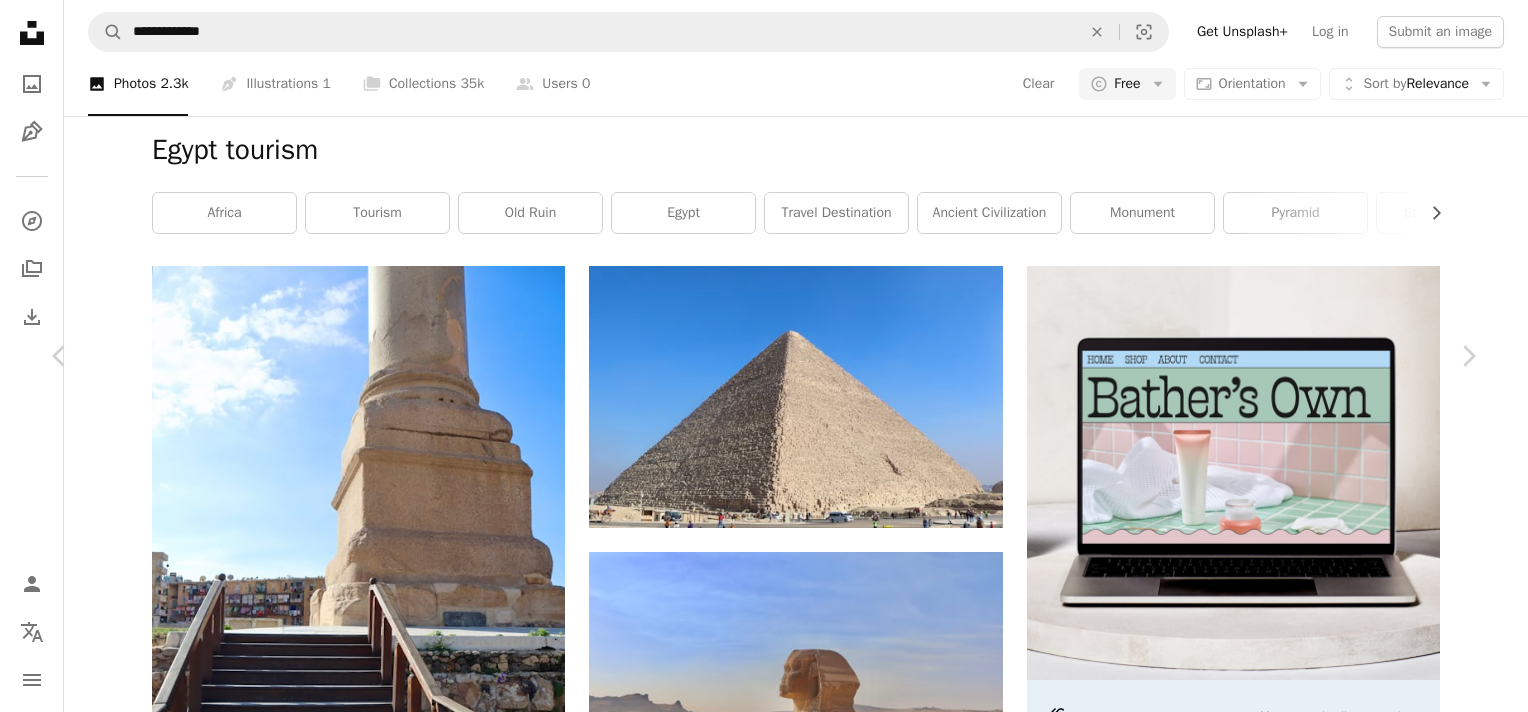 drag, startPoint x: 1513, startPoint y: 420, endPoint x: 1508, endPoint y: 441, distance: 21.587032 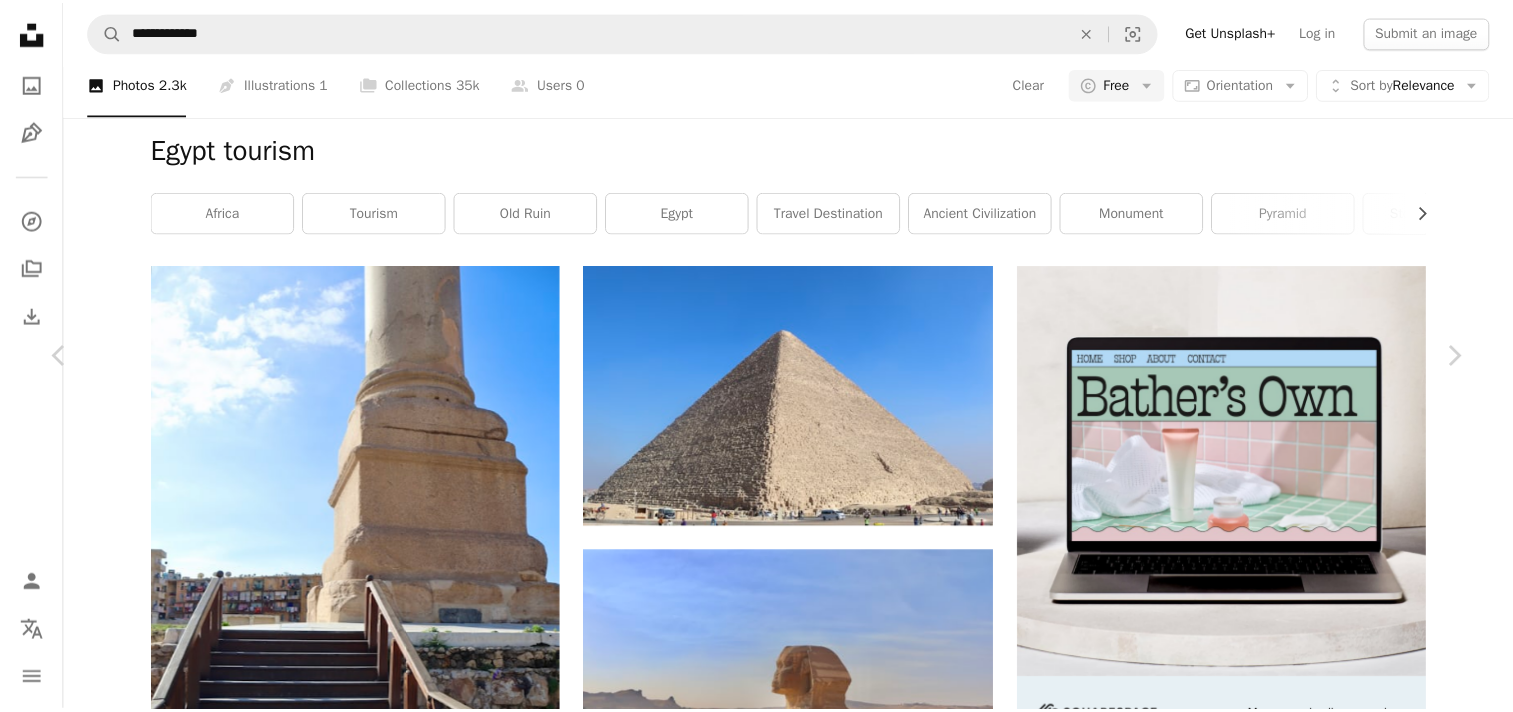 scroll, scrollTop: 2440, scrollLeft: 0, axis: vertical 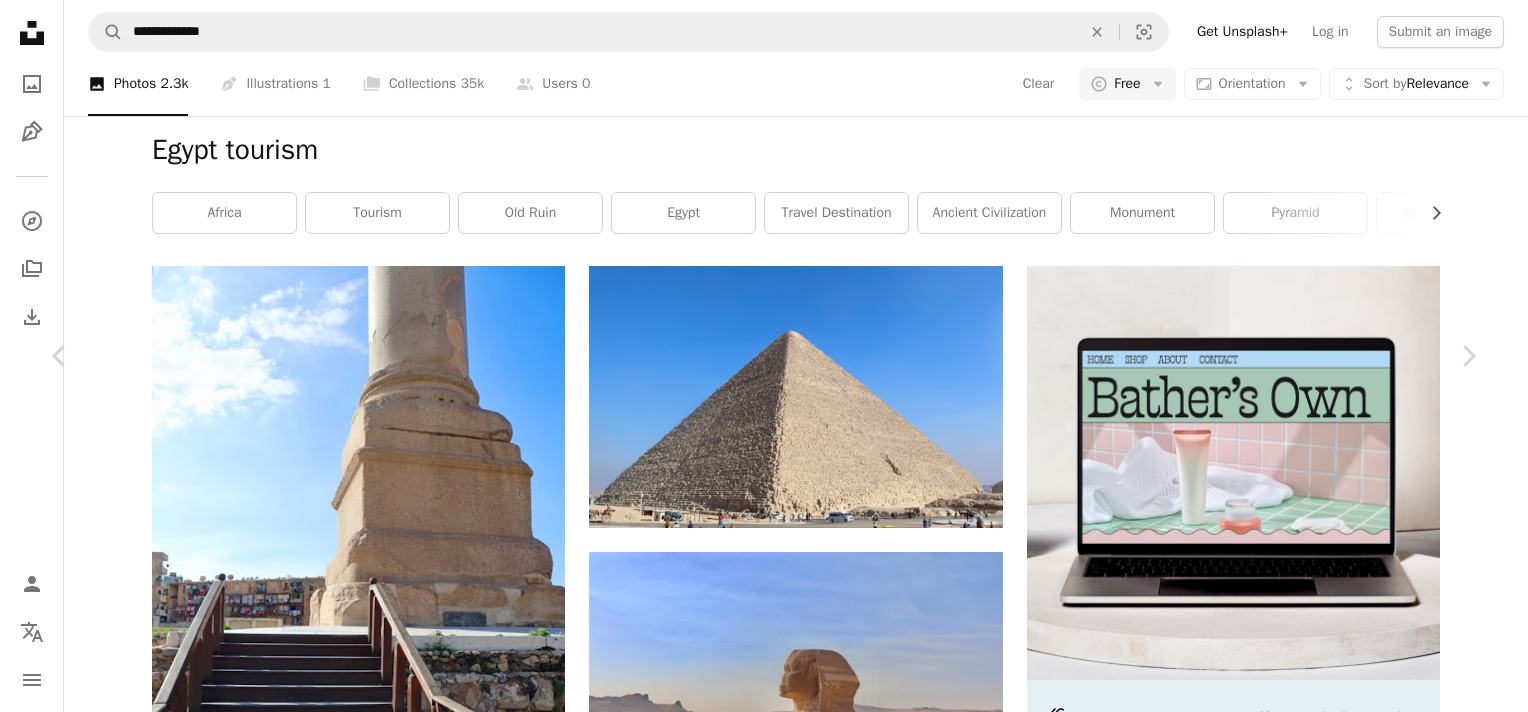 click on "An X shape" at bounding box center (20, 20) 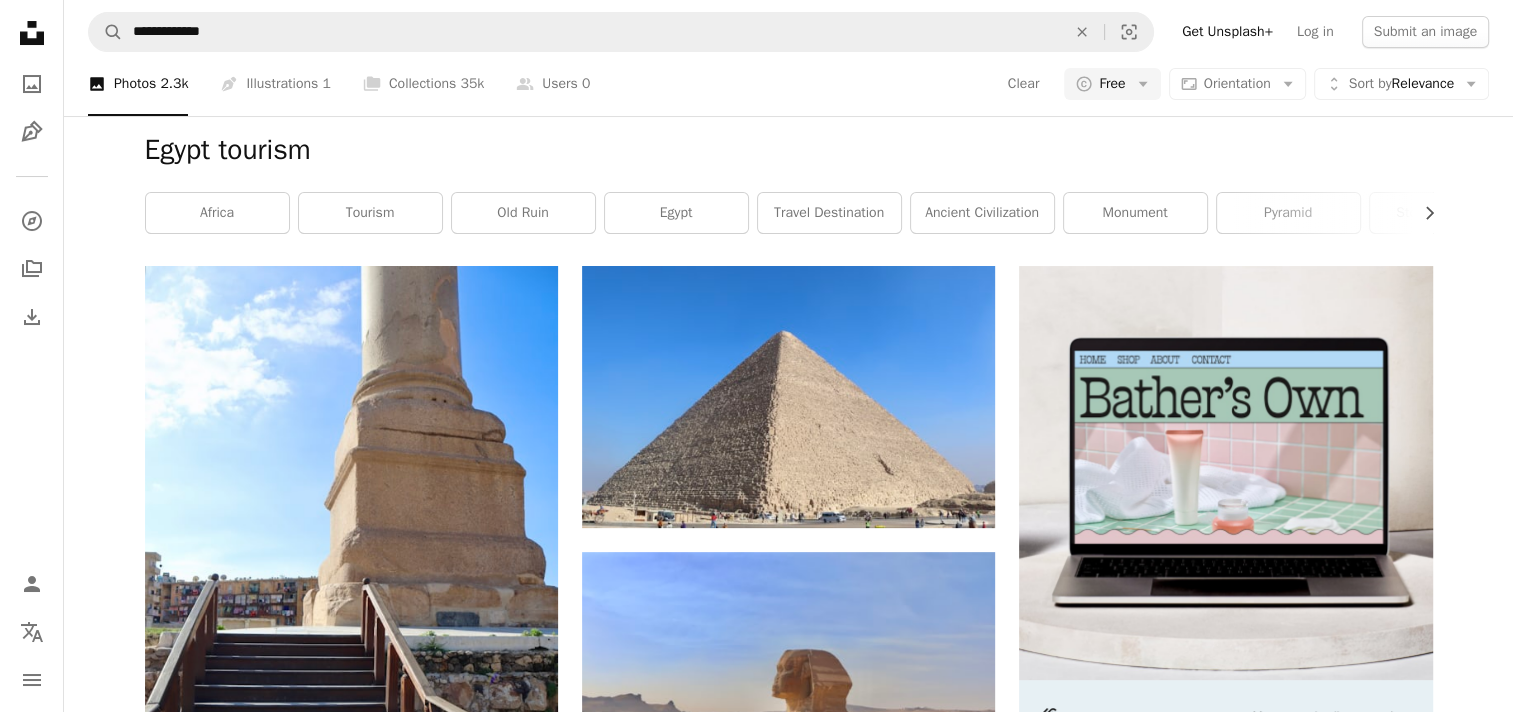 scroll, scrollTop: 1732, scrollLeft: 0, axis: vertical 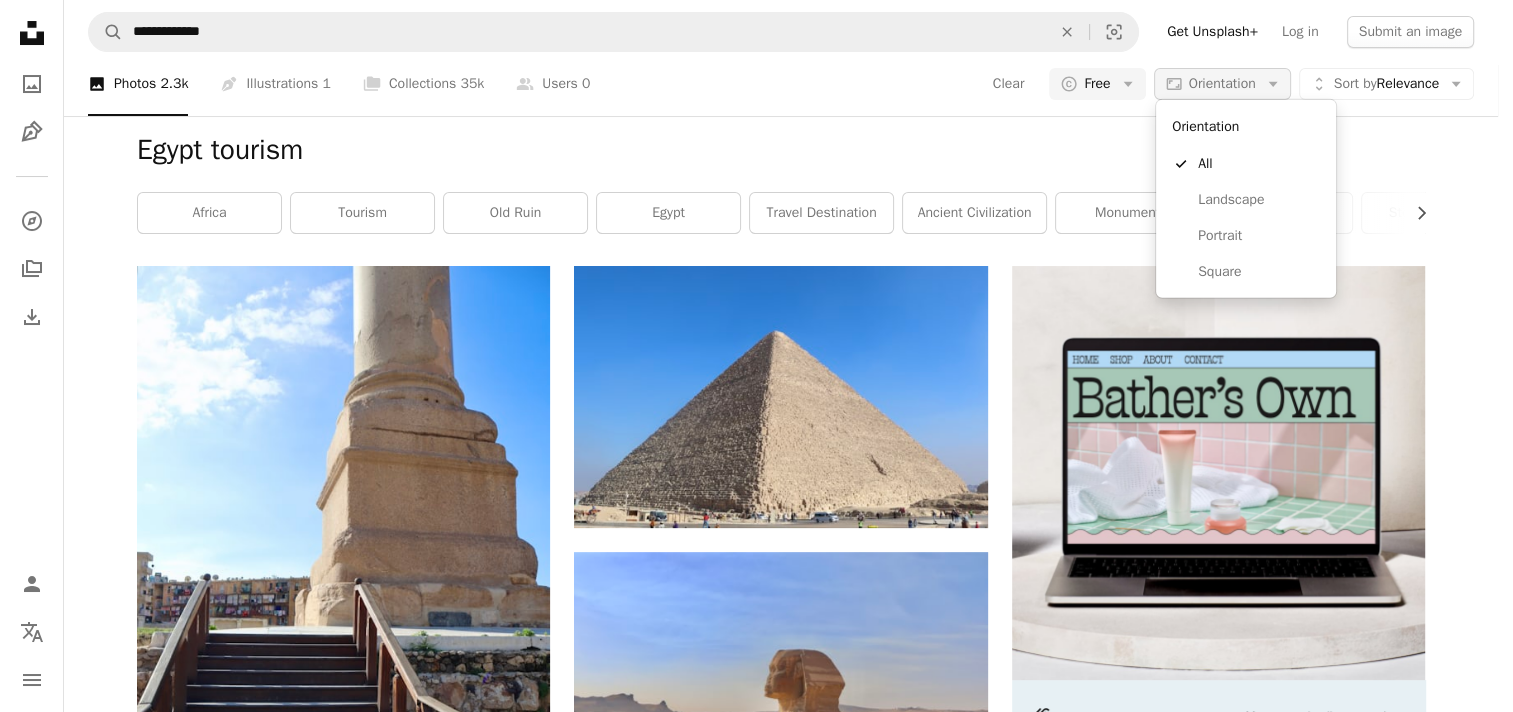 click on "Orientation" at bounding box center [1222, 83] 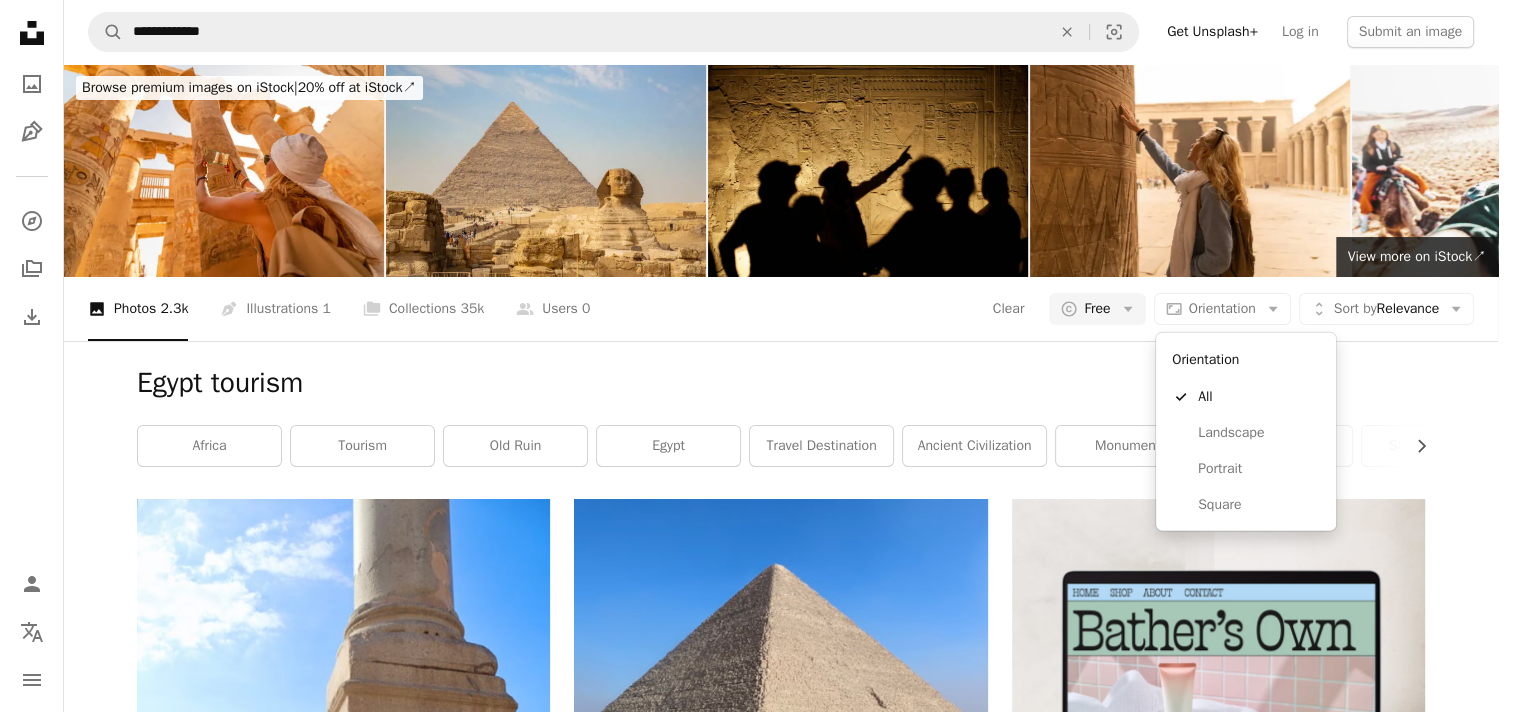 click on "**********" at bounding box center [749, 356] 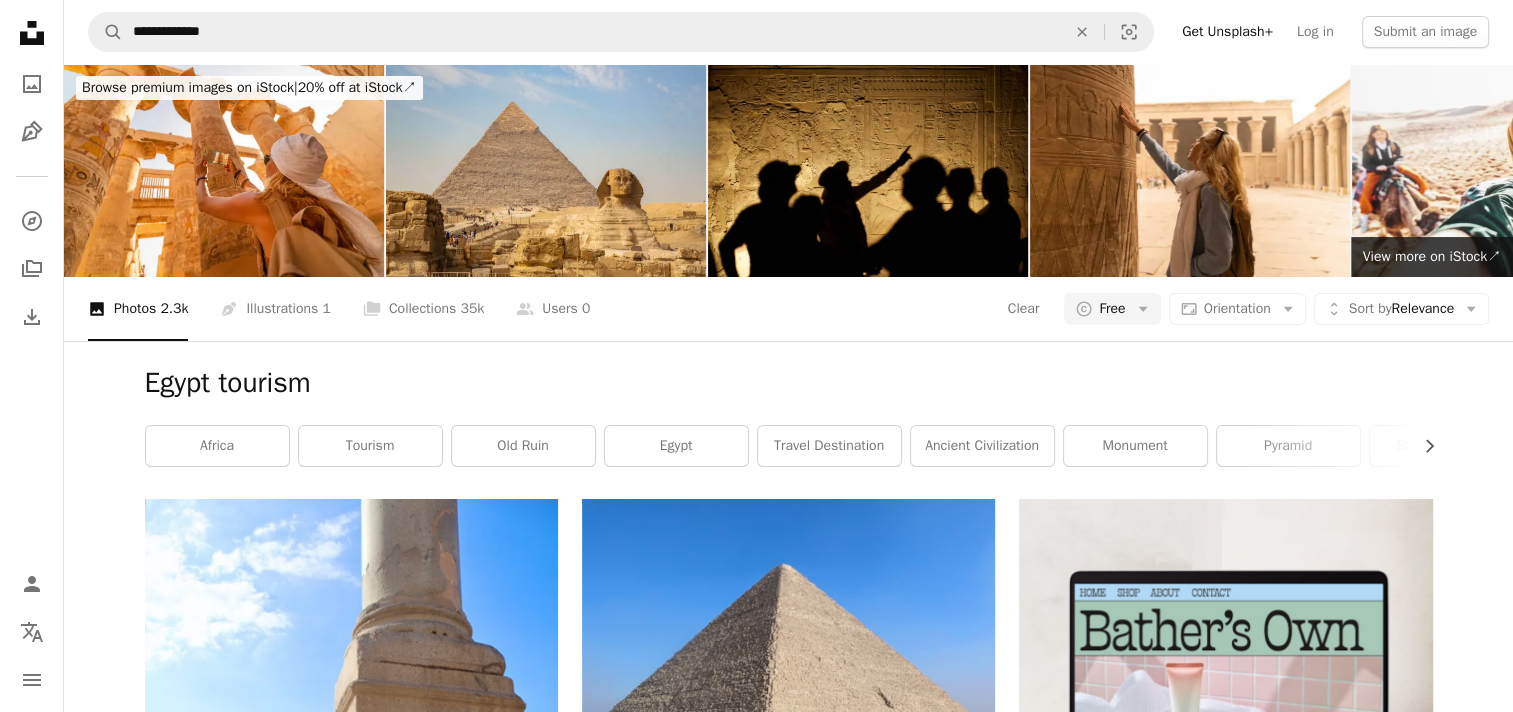 click on "Sort by" at bounding box center (1370, 308) 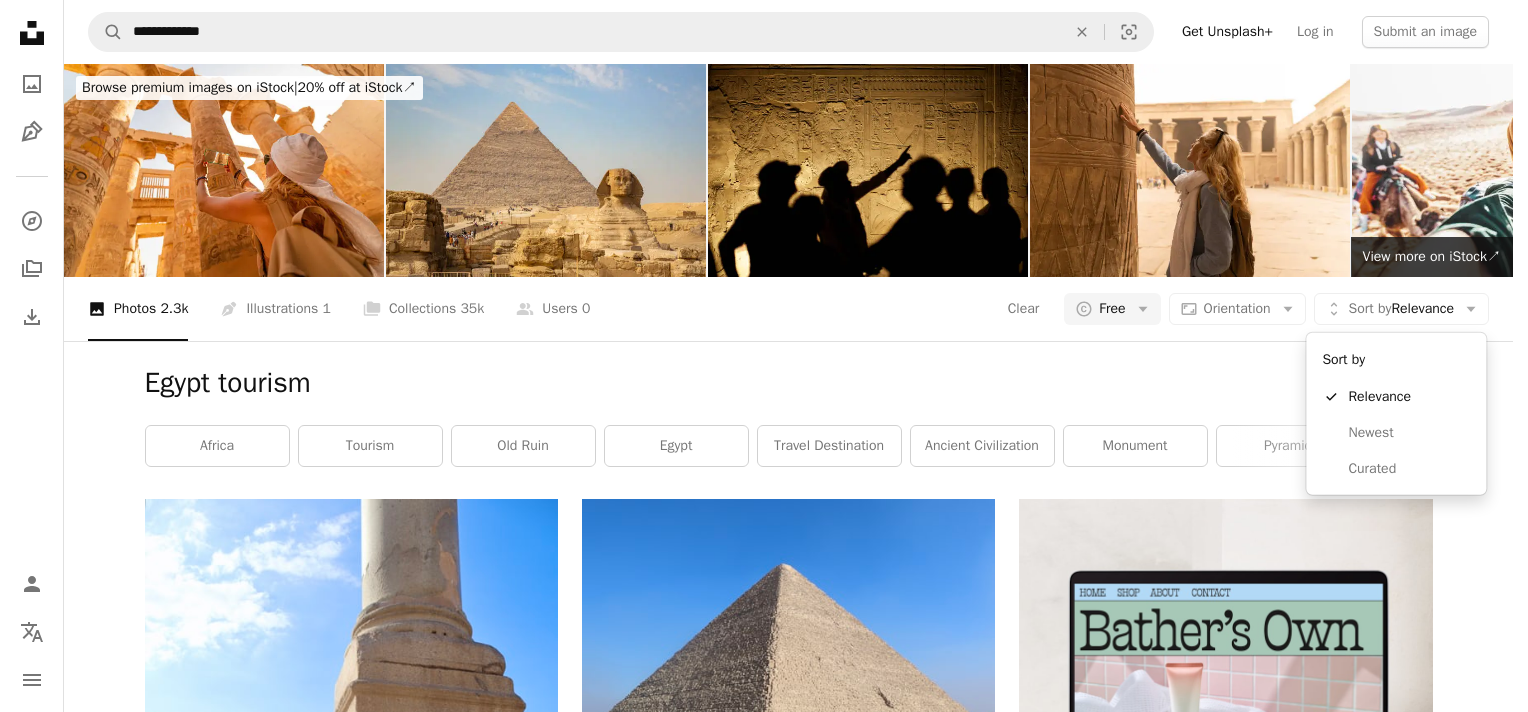 click on "**********" at bounding box center (756, 356) 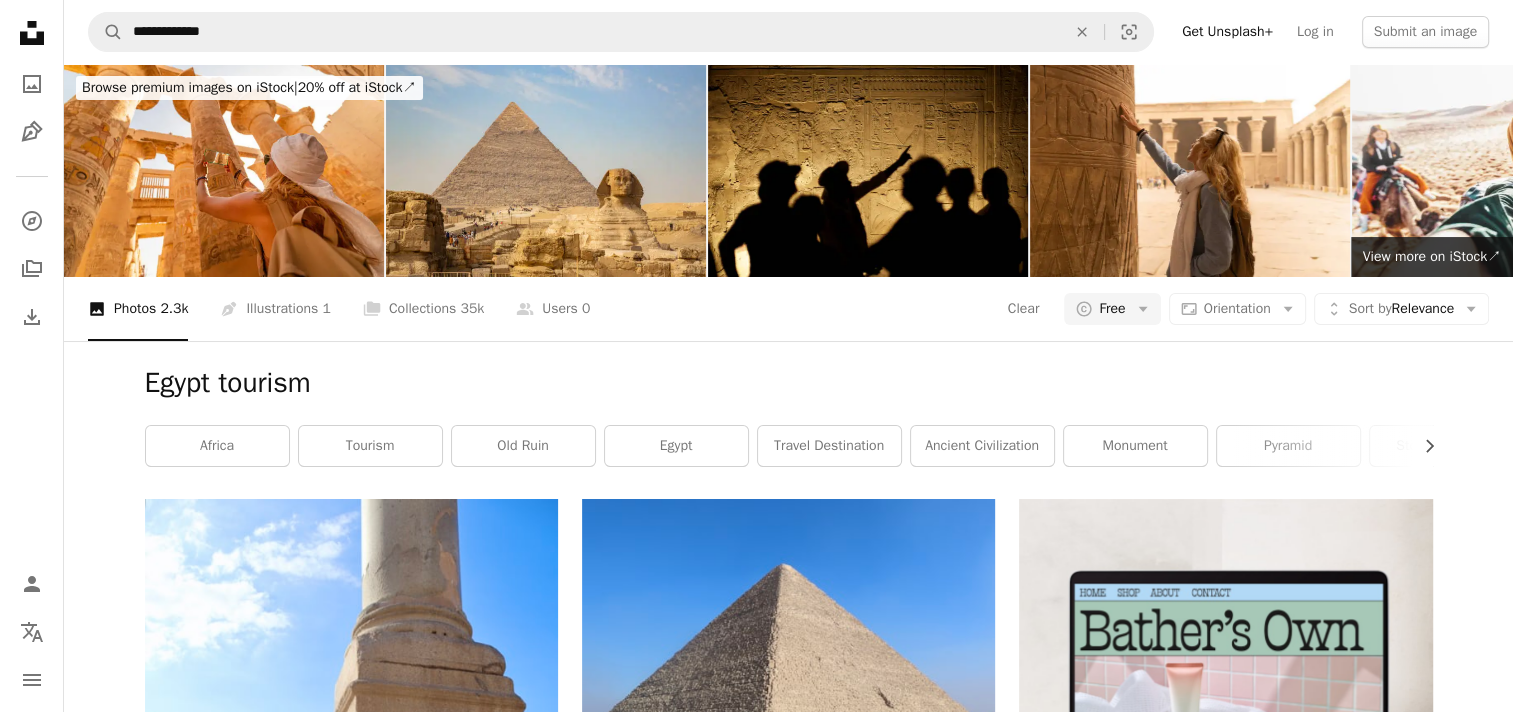 click on "Clear" at bounding box center [1024, 309] 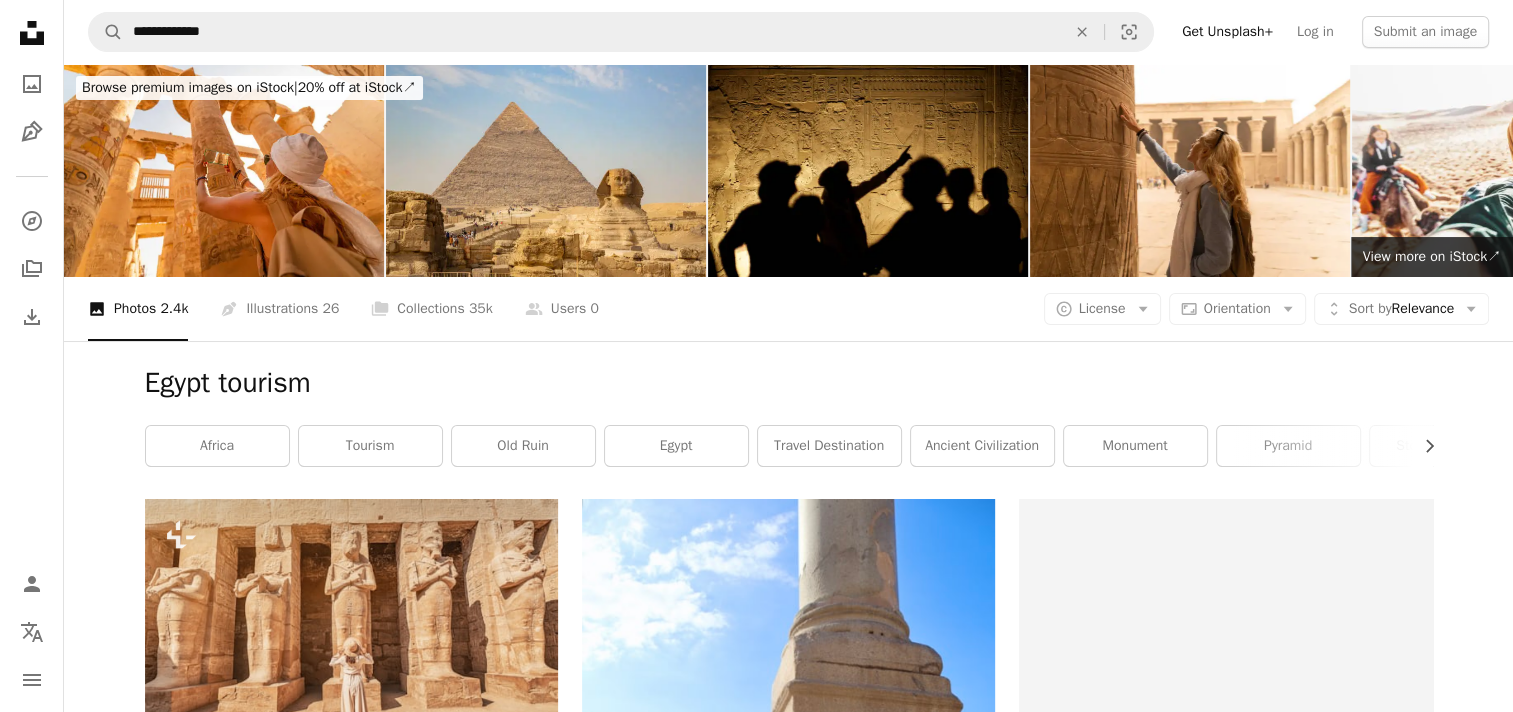 scroll, scrollTop: 0, scrollLeft: 0, axis: both 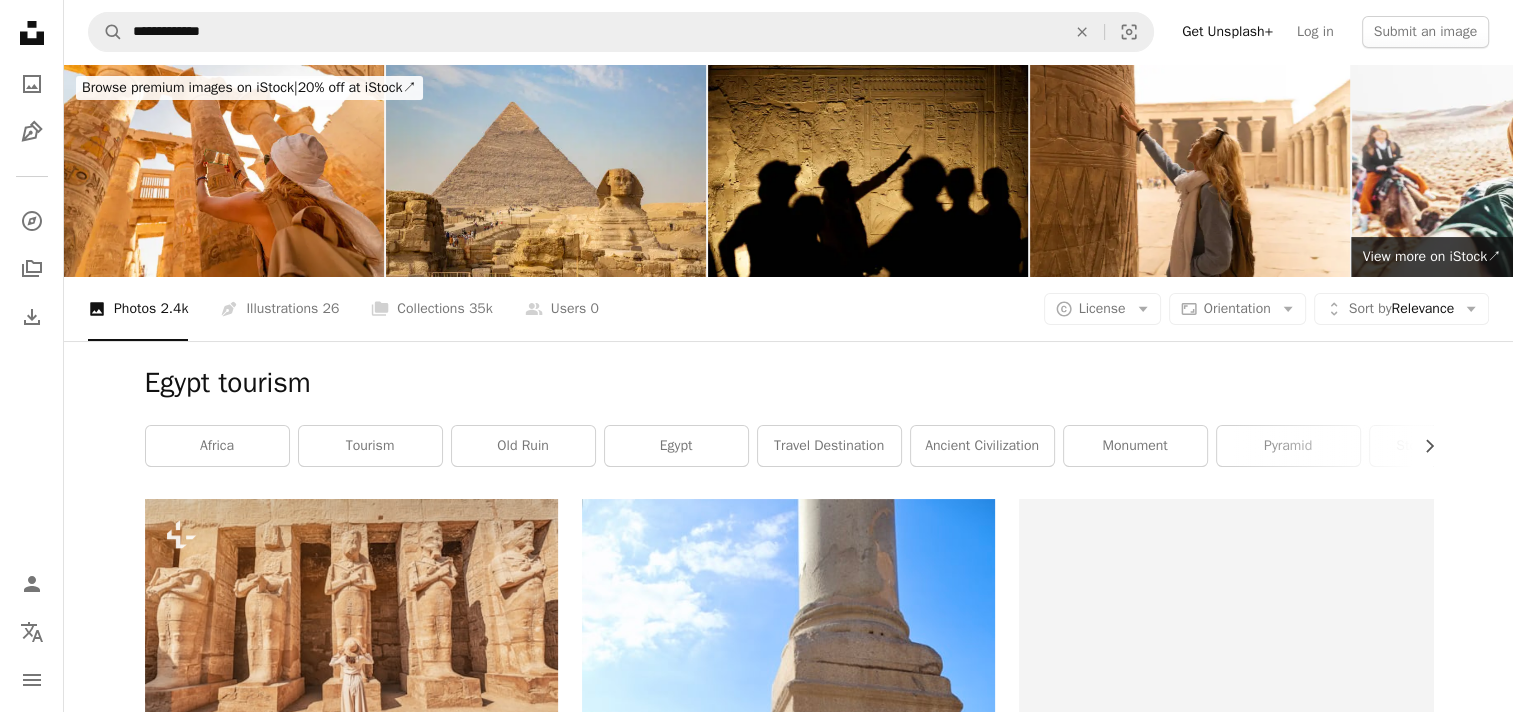 click at bounding box center (788, 1910) 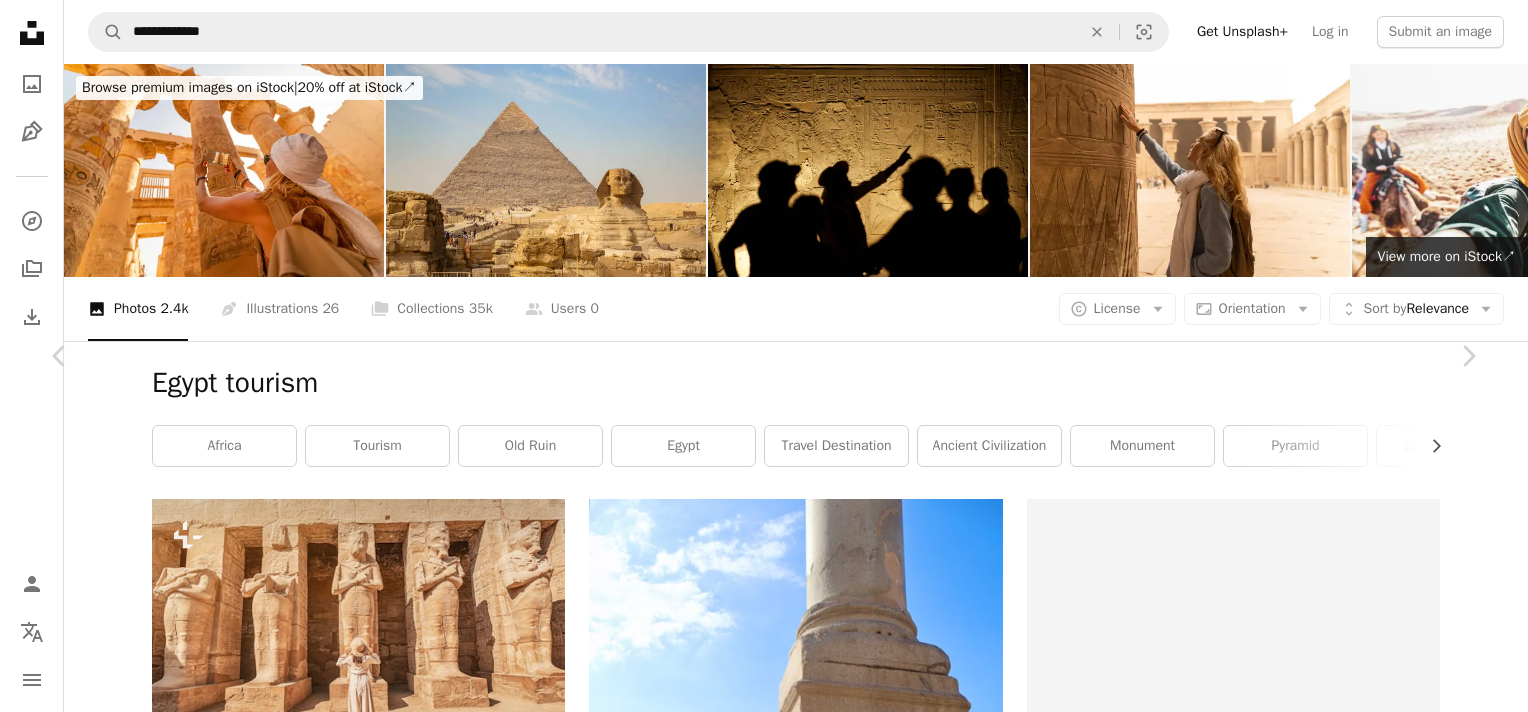 click on "**********" at bounding box center [764, 2296] 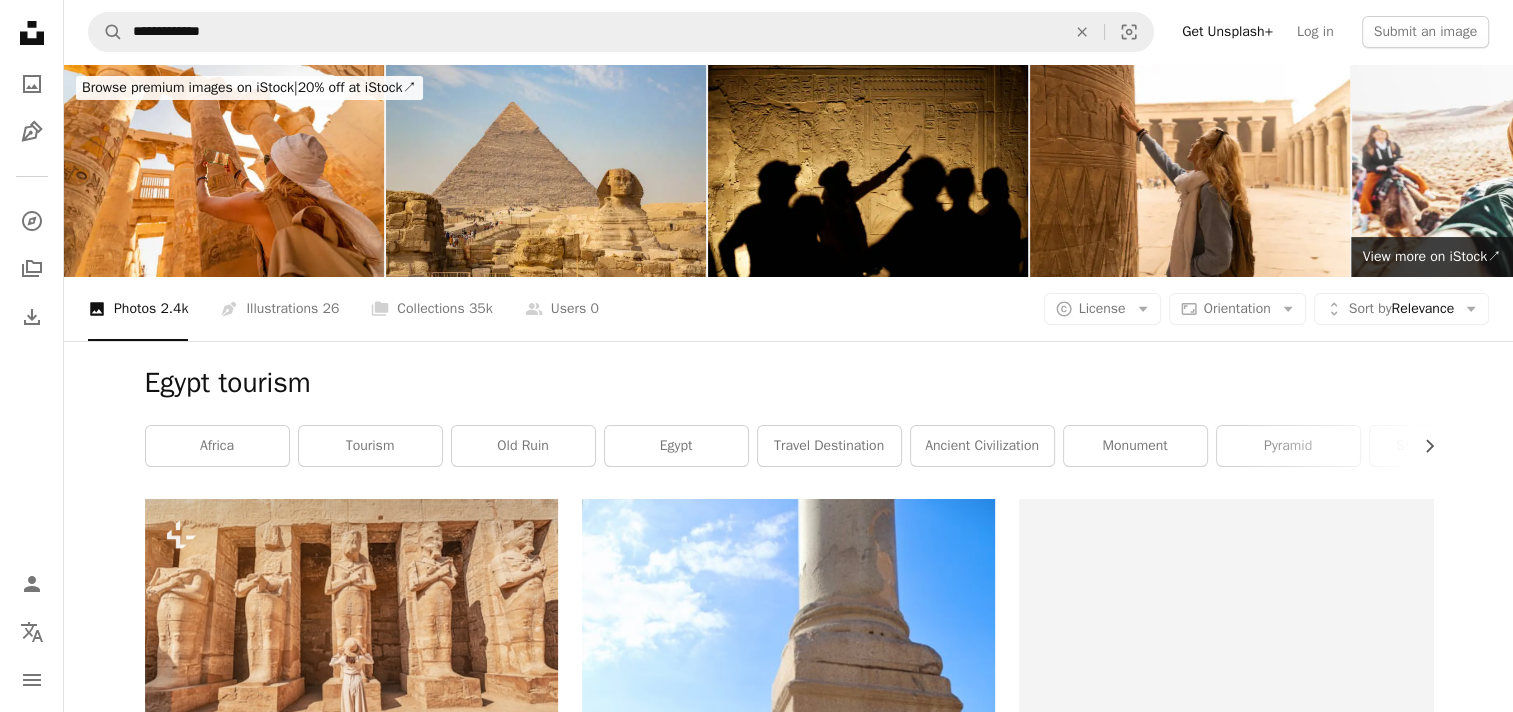 scroll, scrollTop: 0, scrollLeft: 0, axis: both 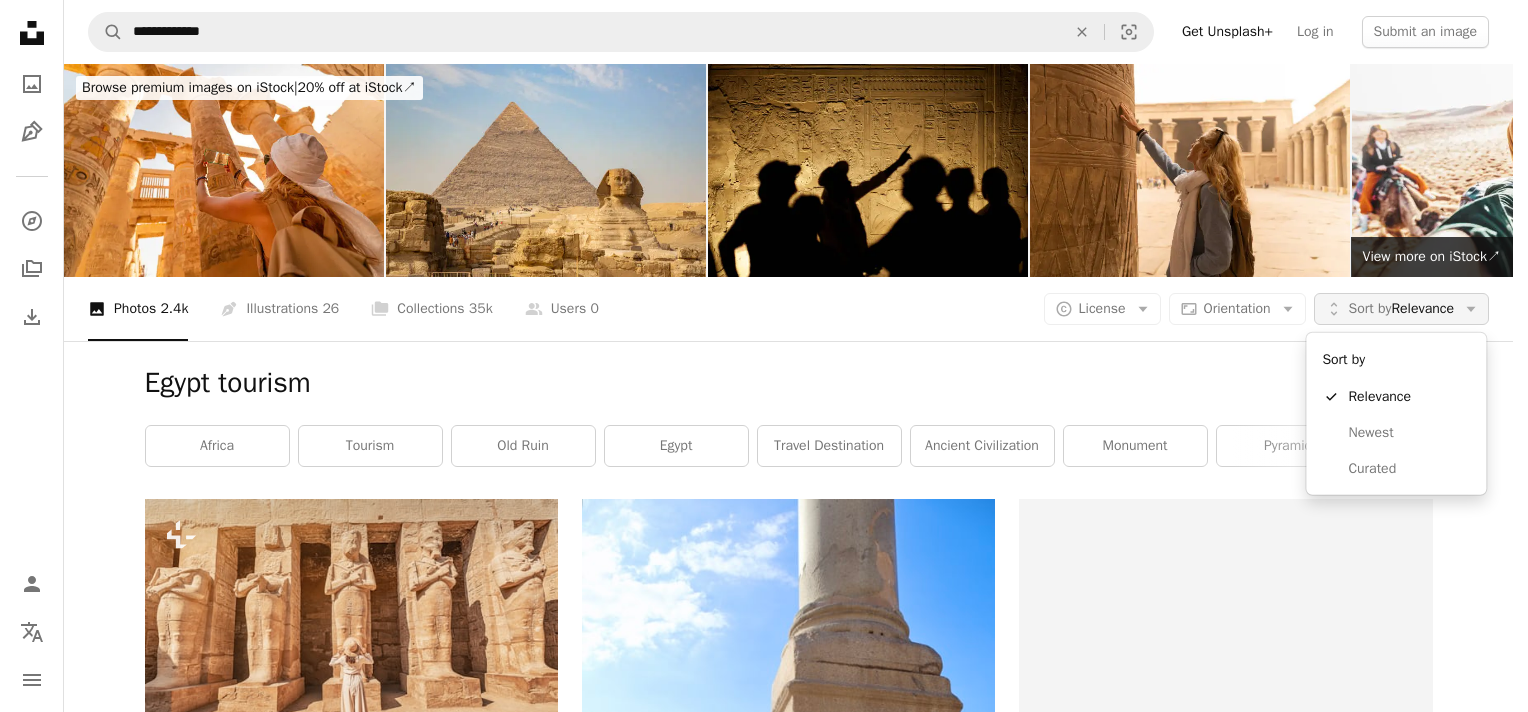 click on "Unfold" 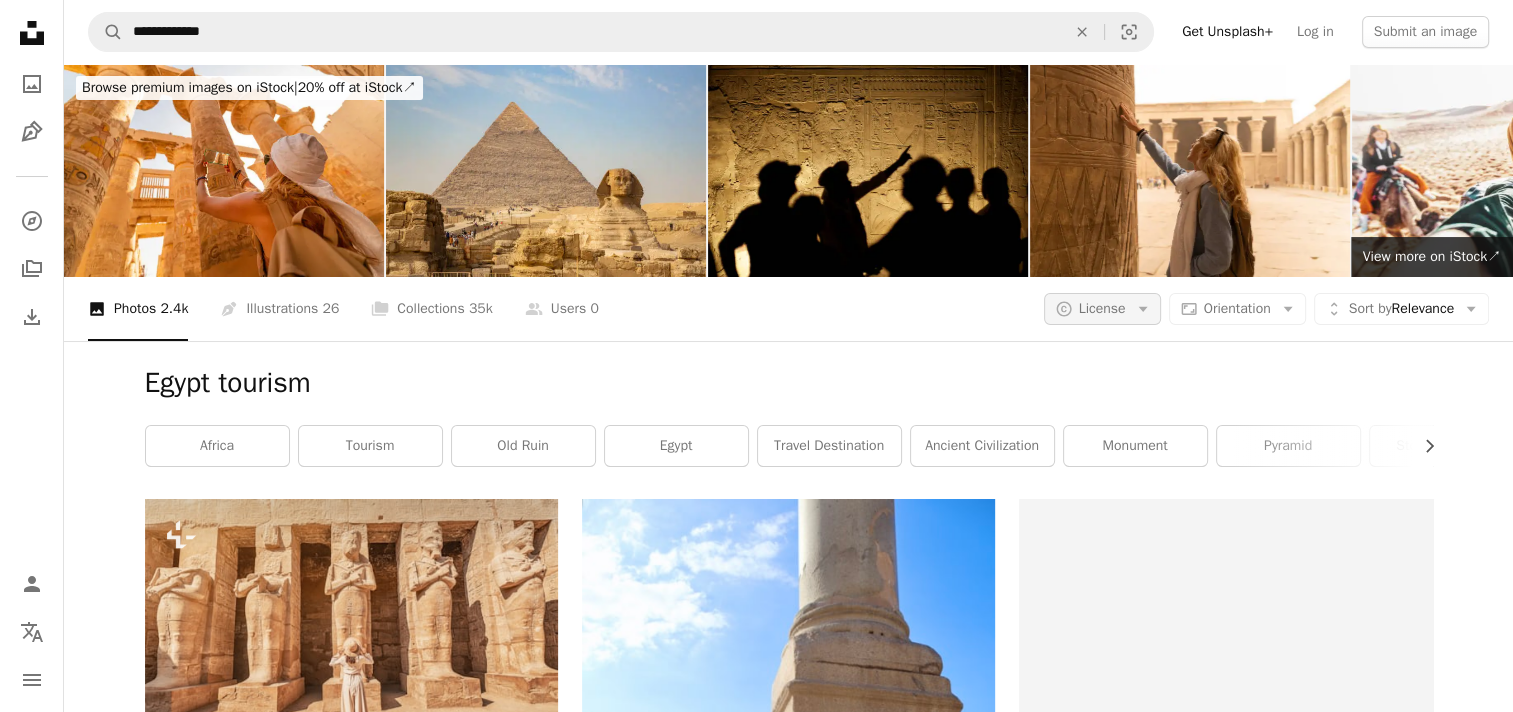 click on "License" at bounding box center [1102, 308] 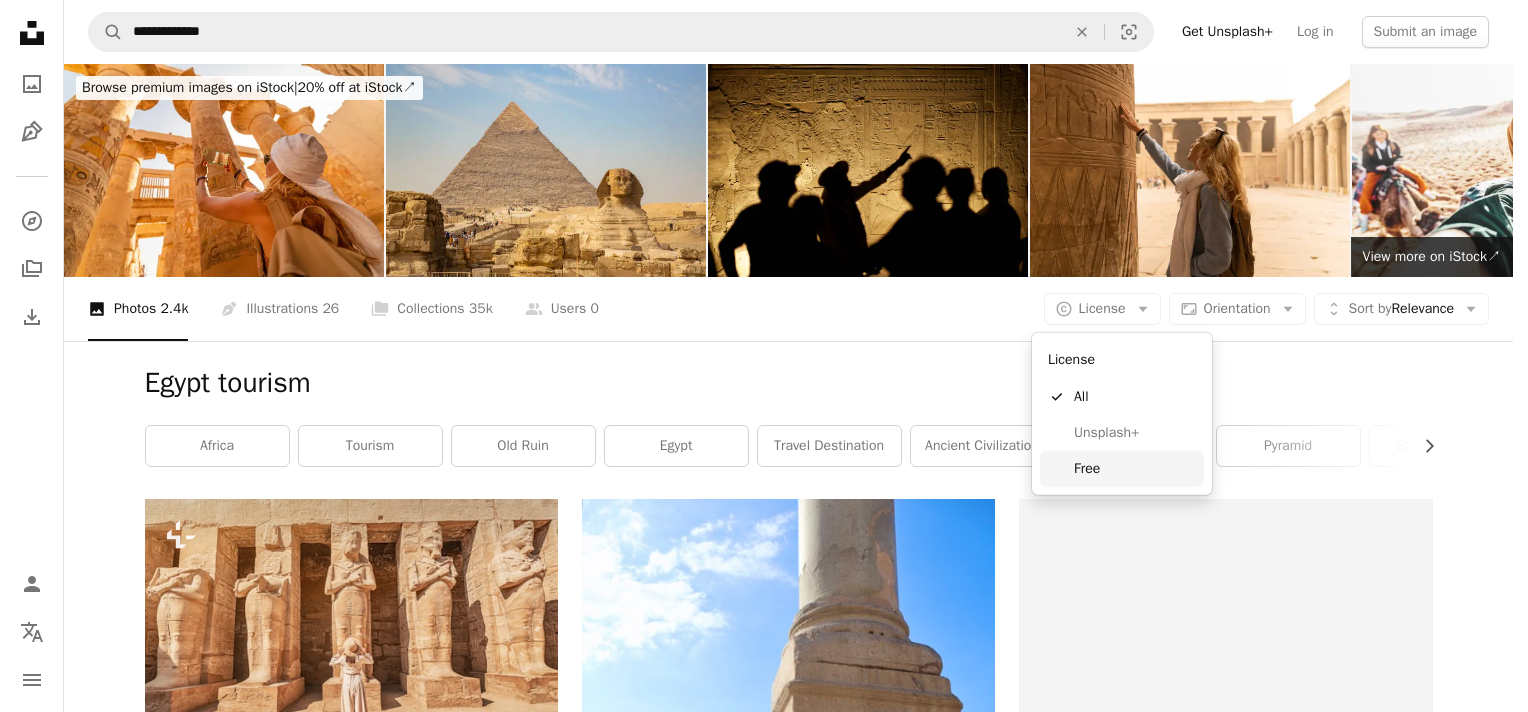 click on "Free" at bounding box center [1135, 469] 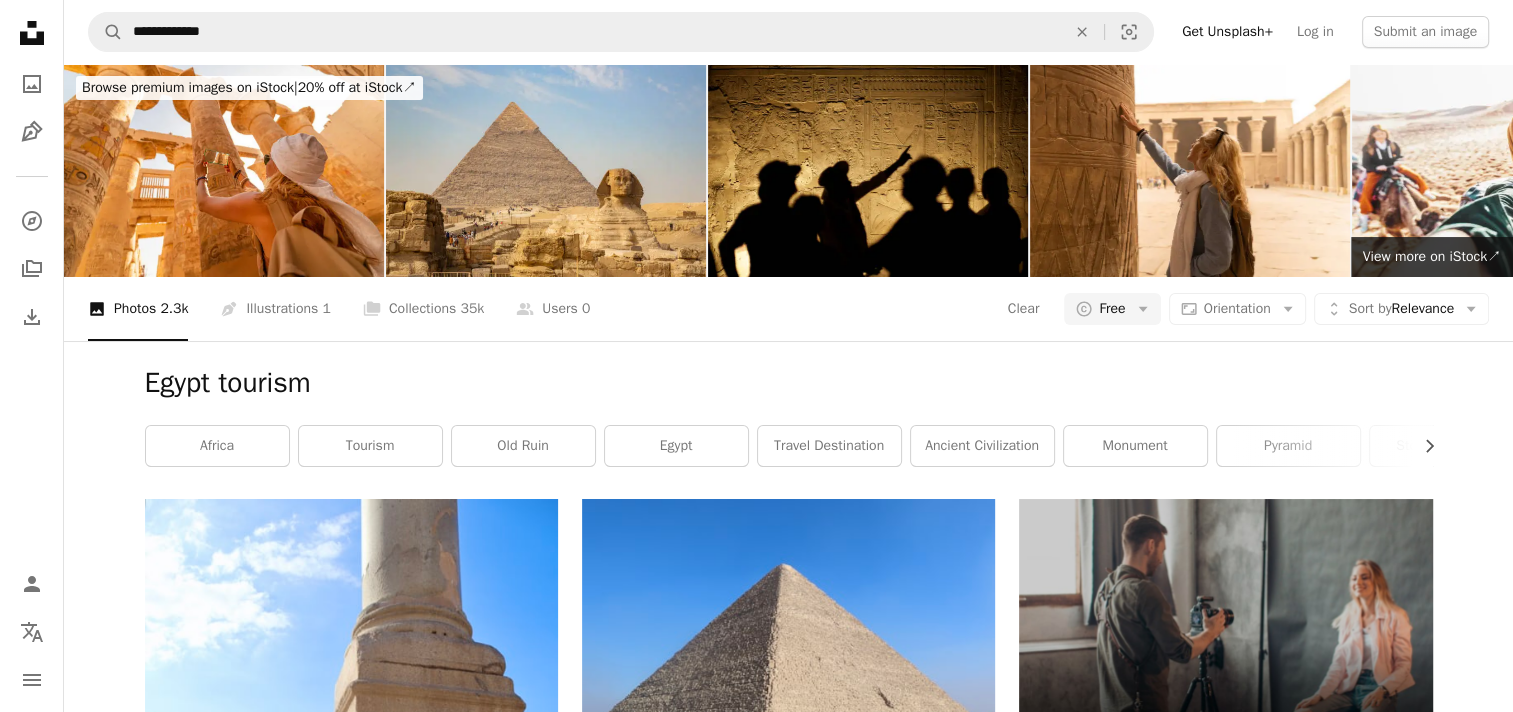 scroll, scrollTop: 2979, scrollLeft: 0, axis: vertical 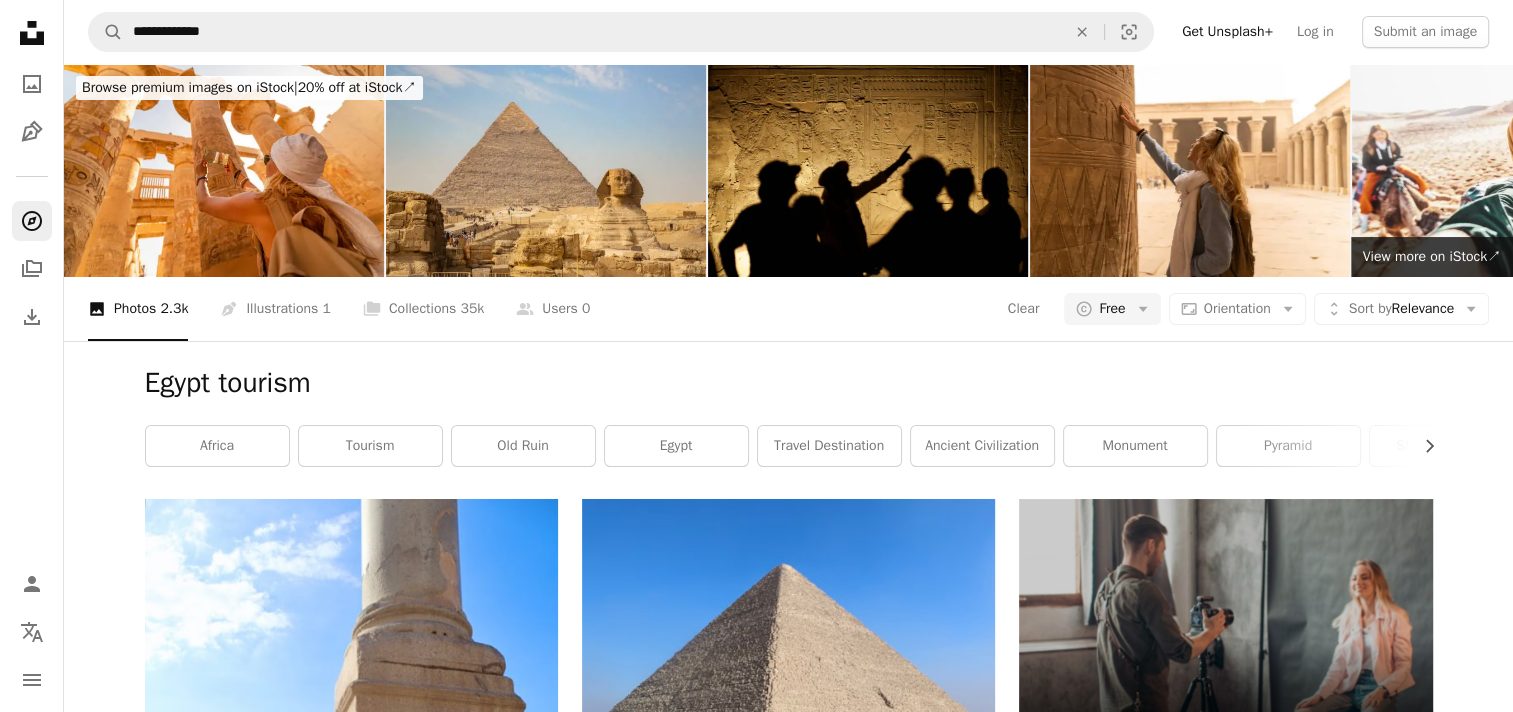 click on "A compass" 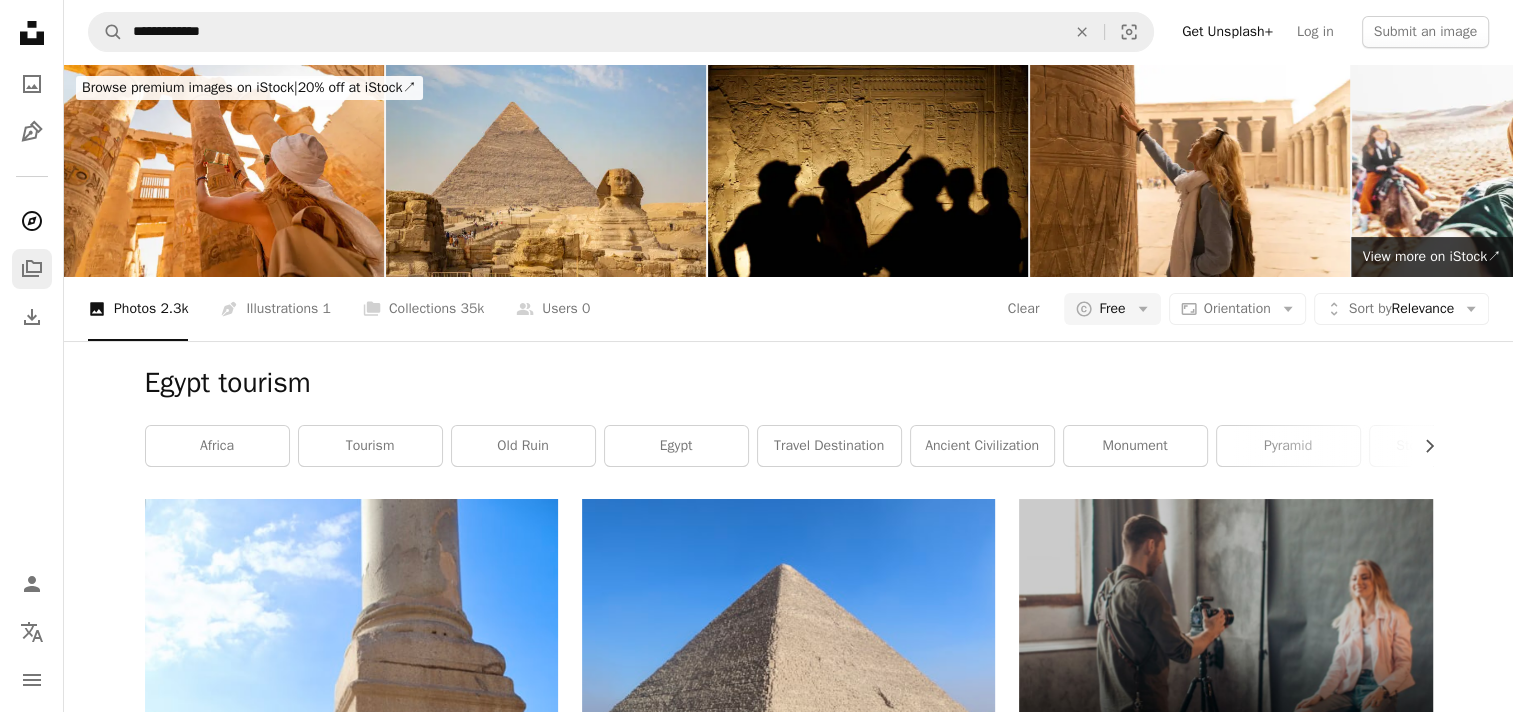 click 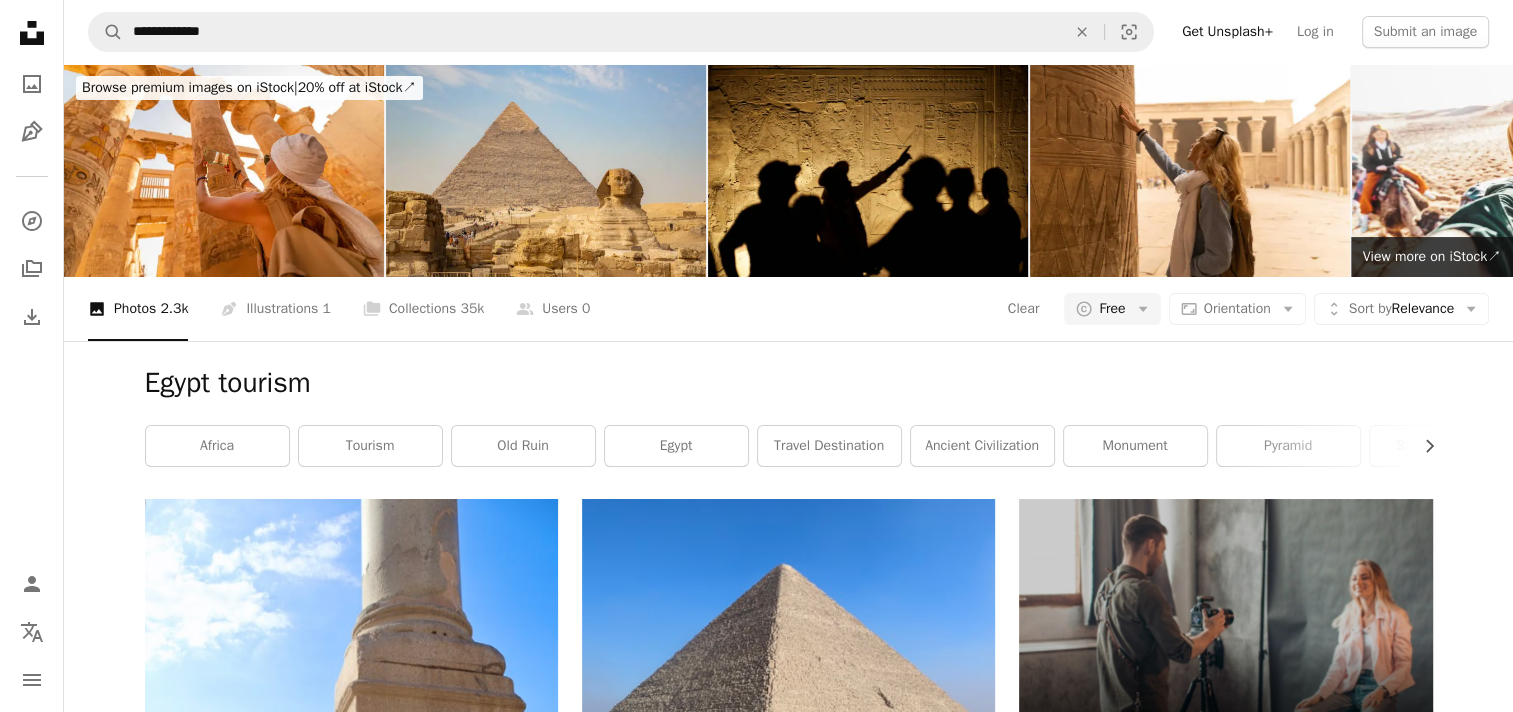 click on "Unsplash logo Unsplash Home A photo Pen Tool" at bounding box center [32, 81] 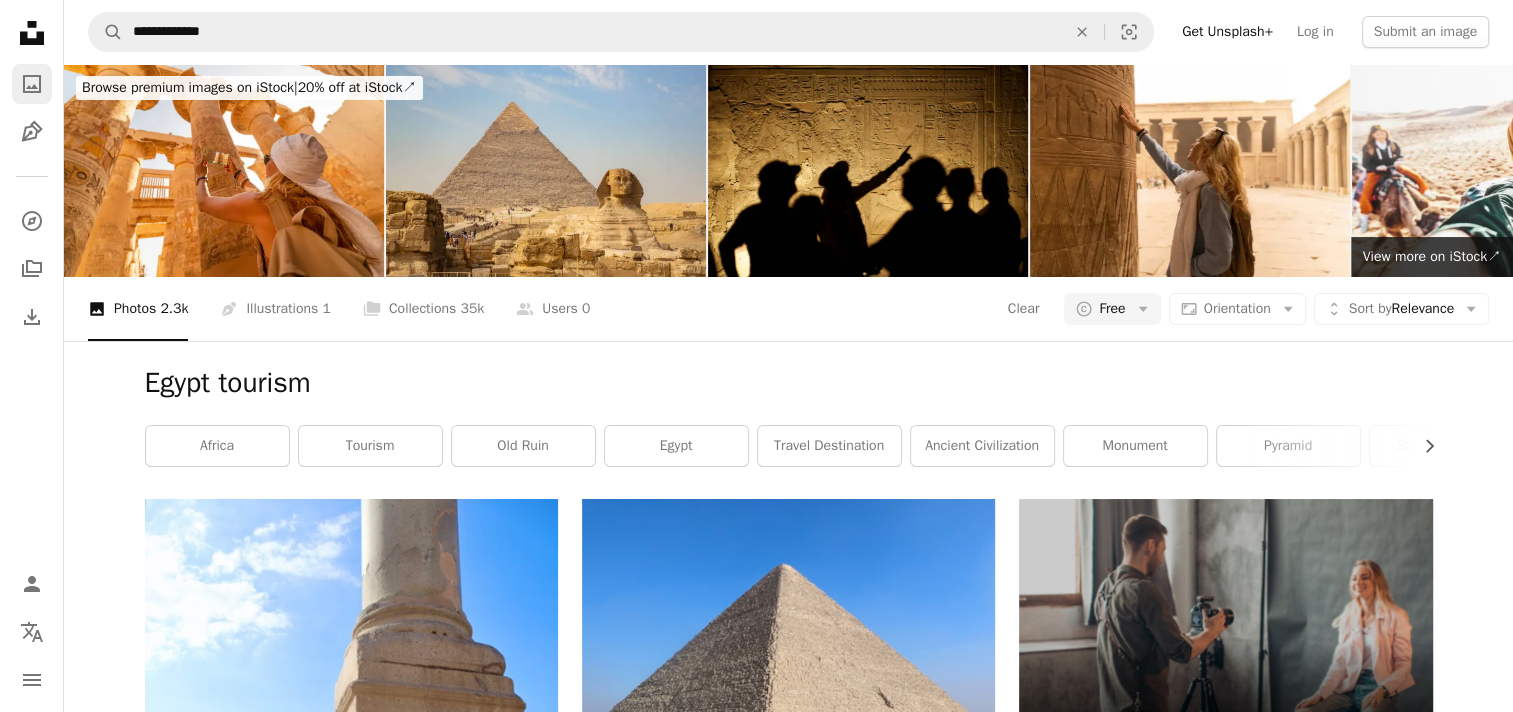 click on "A photo" at bounding box center [32, 84] 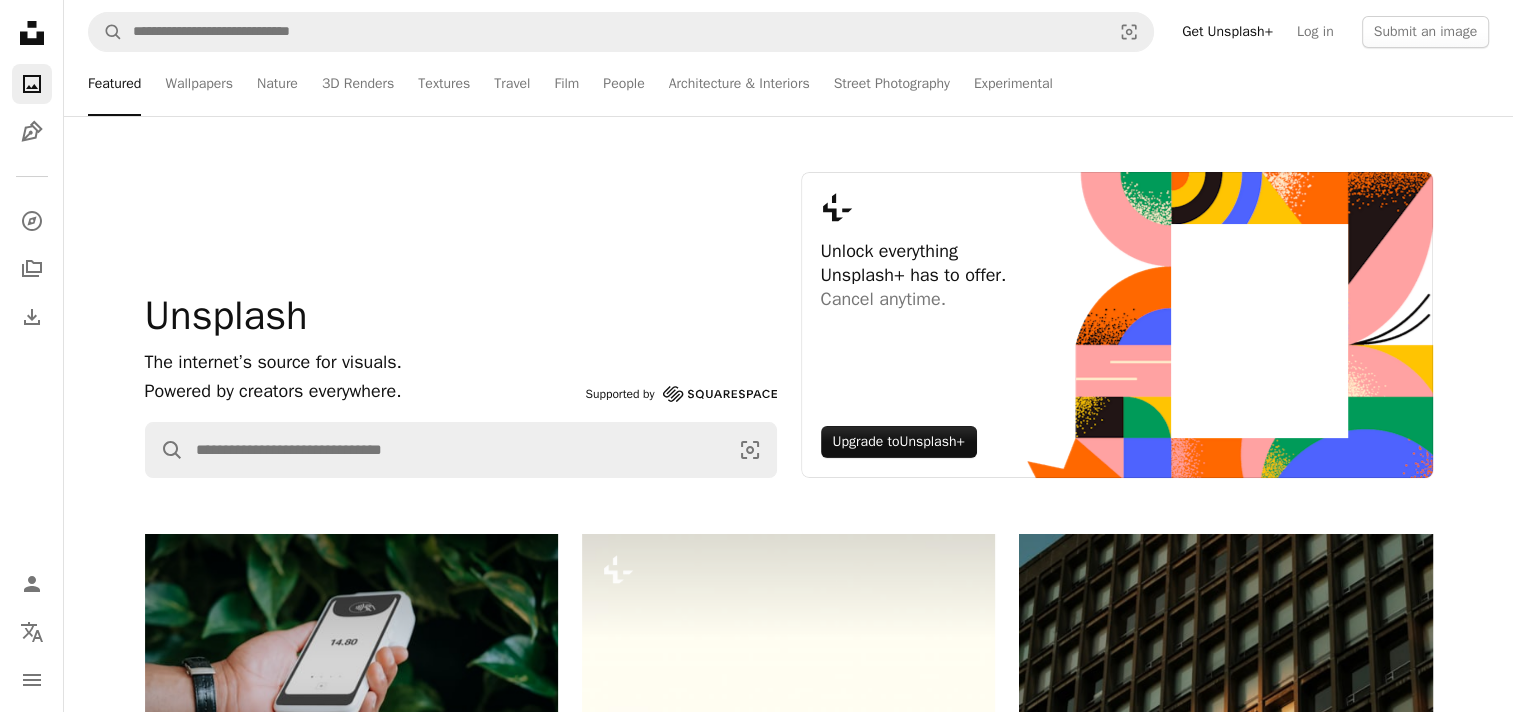 scroll, scrollTop: 0, scrollLeft: 0, axis: both 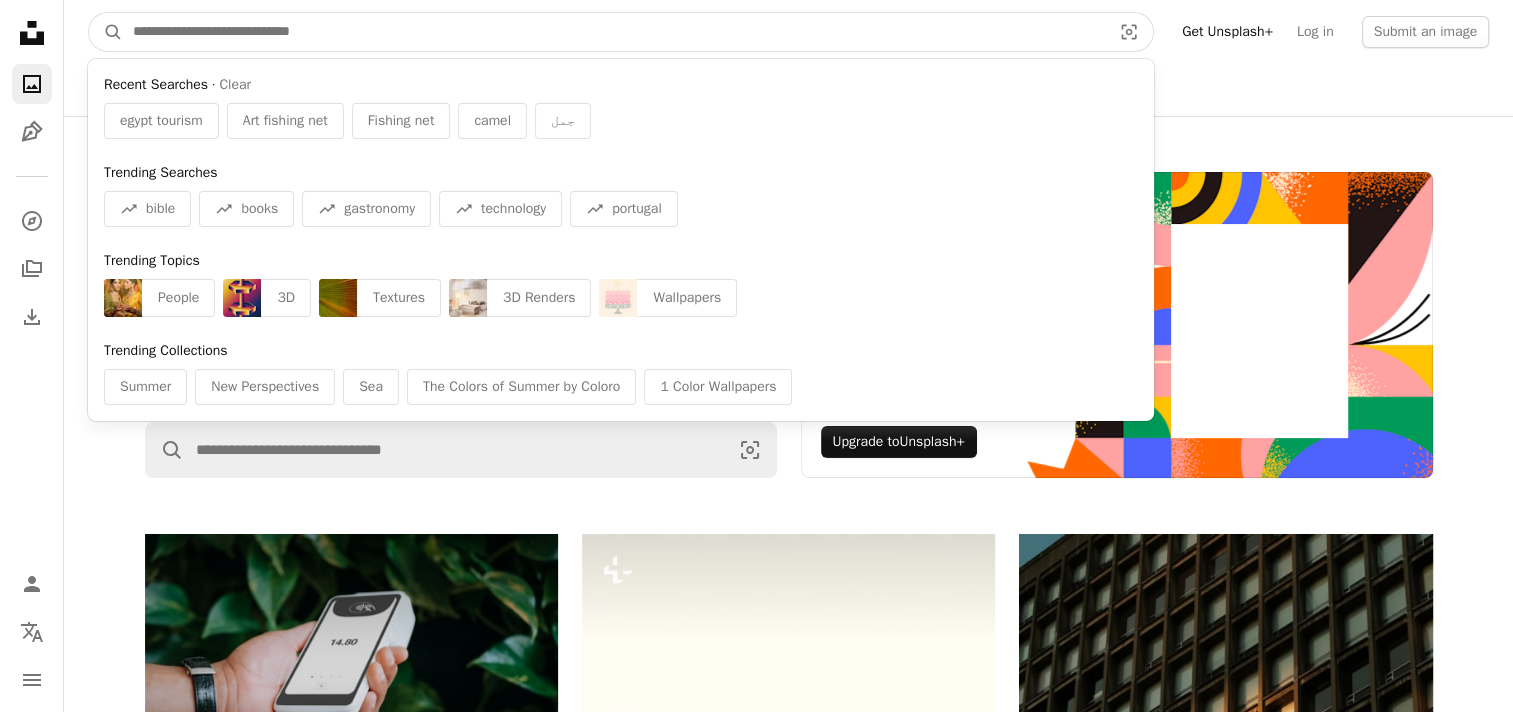 click at bounding box center (614, 32) 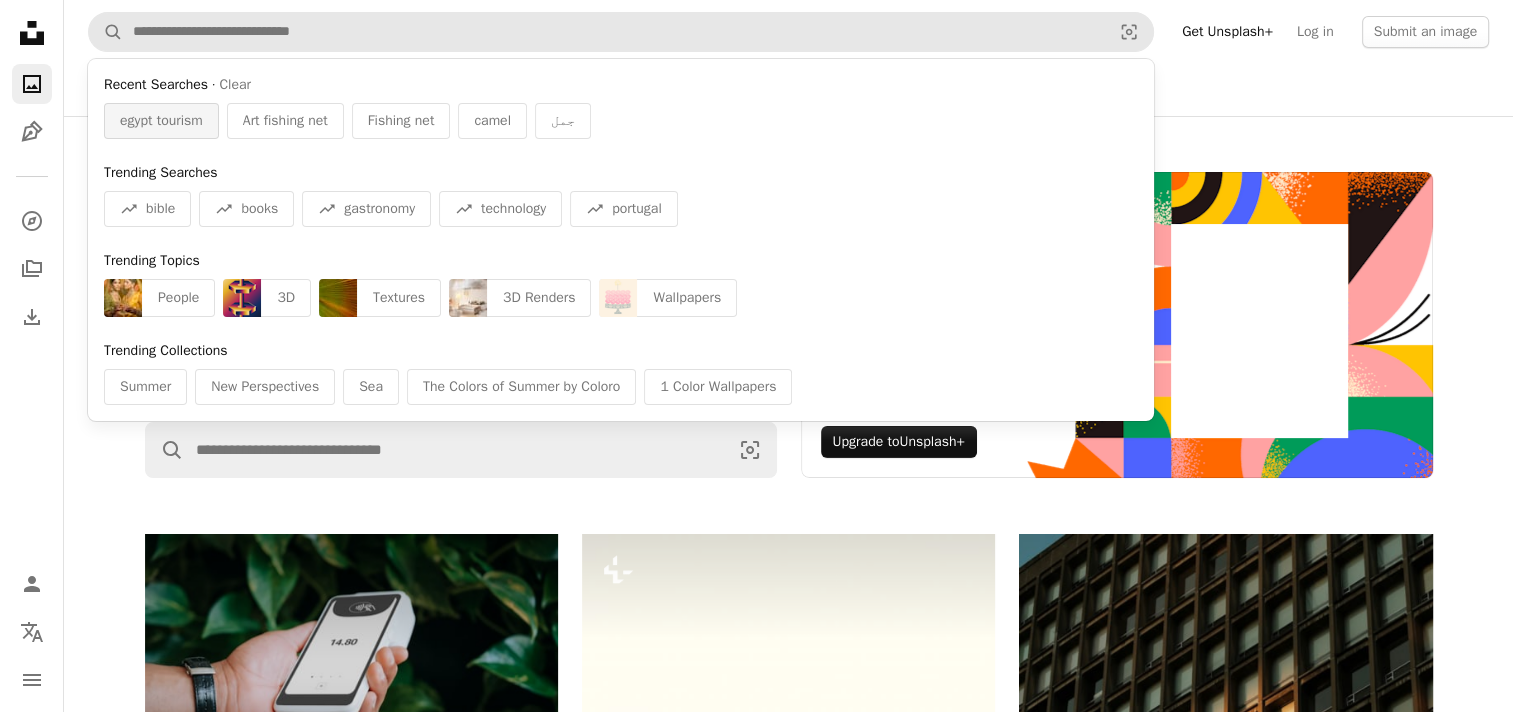 click on "egypt tourism" at bounding box center (161, 121) 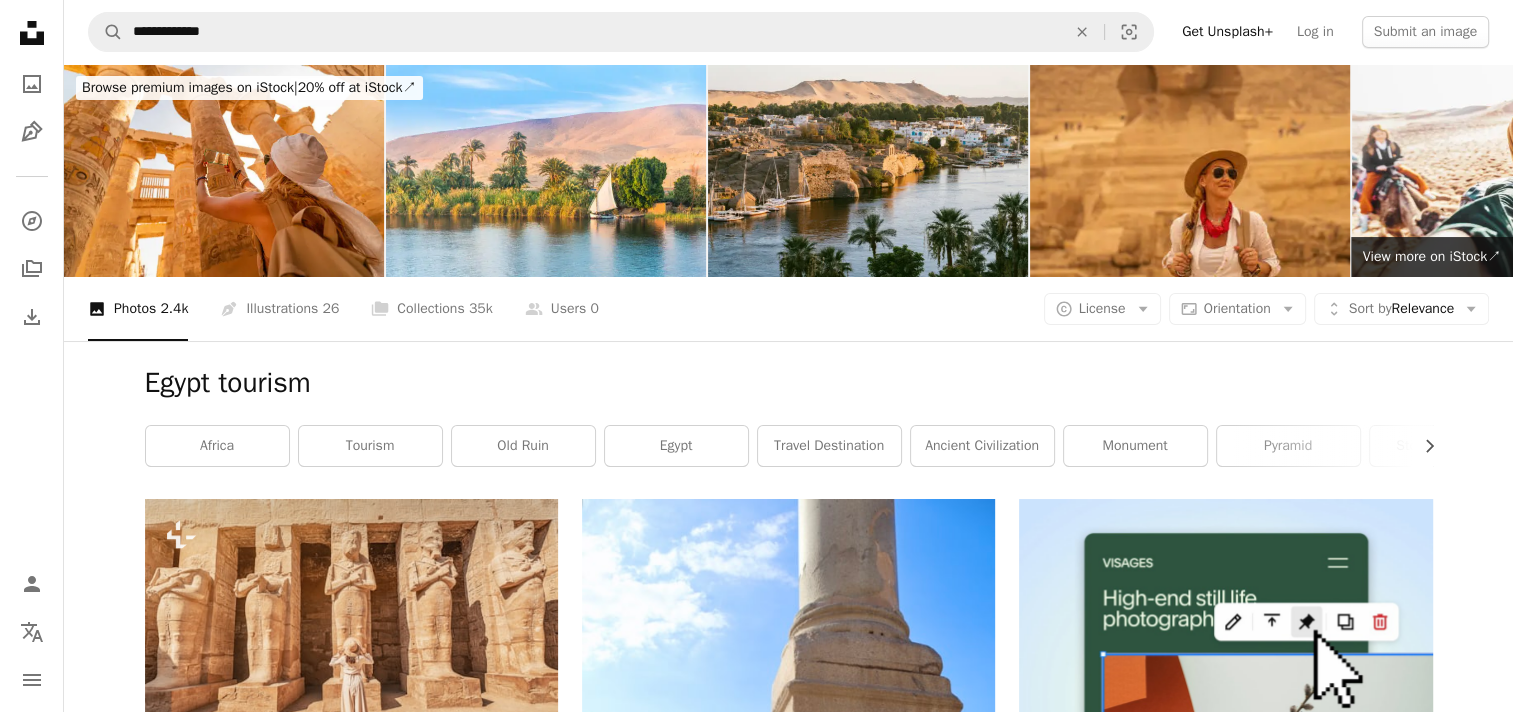 click on "Plus sign for Unsplash+ A heart A plus sign Getty Images For  Unsplash+ A lock   Download Plus sign for Unsplash+ A heart A plus sign Getty Images For  Unsplash+ A lock   Download A heart A plus sign [FIRST] [LAST] Arrow pointing down Plus sign for Unsplash+ A heart A plus sign [FIRST] [LAST] For  Unsplash+ A lock   Download A heart A plus sign [FIRST] [LAST] Arrow pointing down Plus sign for Unsplash+ A heart A plus sign [FIRST] [LAST] Arrow pointing down A heart A plus sign [FIRST] [LAST] Arrow pointing down A heart A plus sign [FIRST] [LAST] Arrow pointing down Plus sign for Unsplash+ A heart A plus sign Getty Images For  Unsplash+ A lock   Download A heart A plus sign [FIRST] [LAST] Arrow pointing down A heart A plus sign [FIRST] [LAST] Arrow pointing down Build your website your way. Get started A heart A plus sign [FIRST] [LAST] Arrow pointing down A heart A plus sign [FIRST] [LAST] Arrow pointing down" at bounding box center [788, 2087] 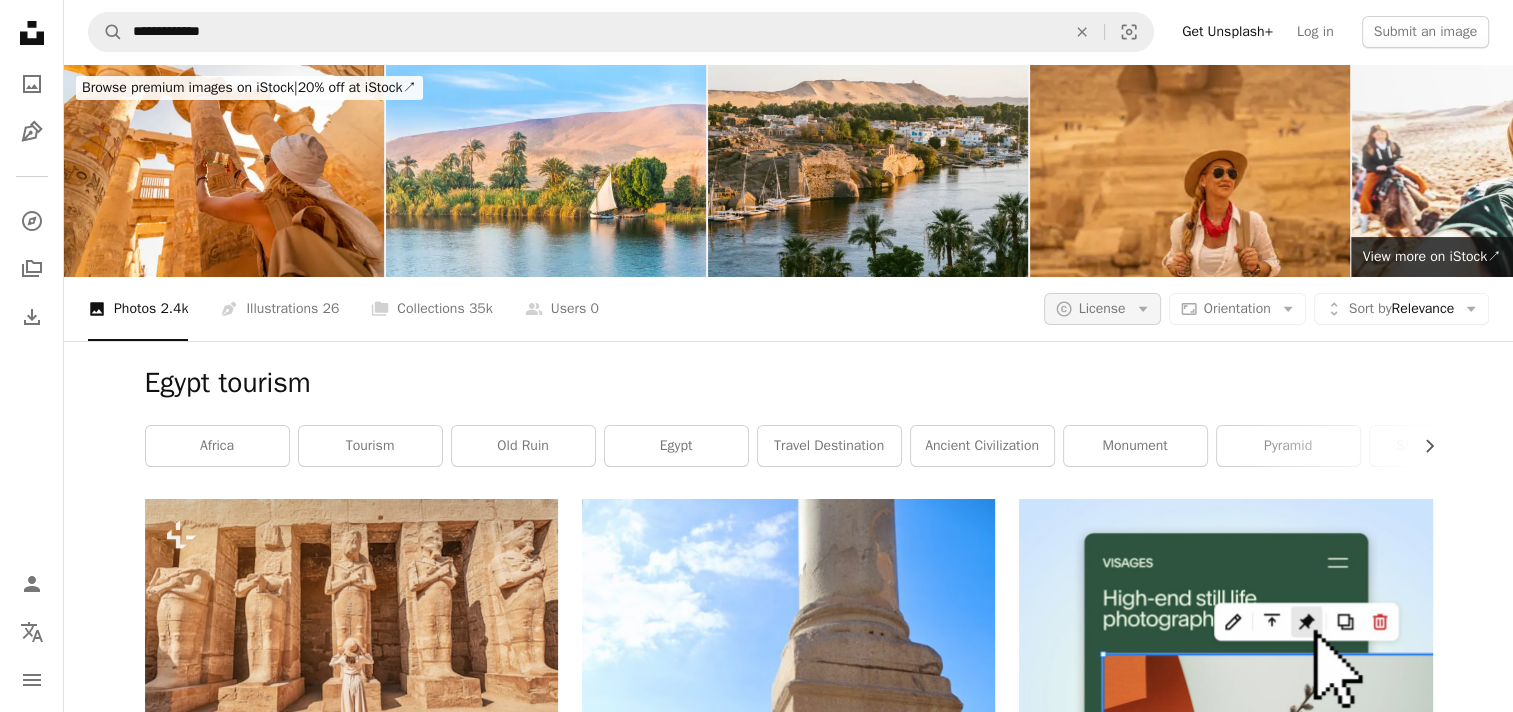 click on "A copyright icon ©" 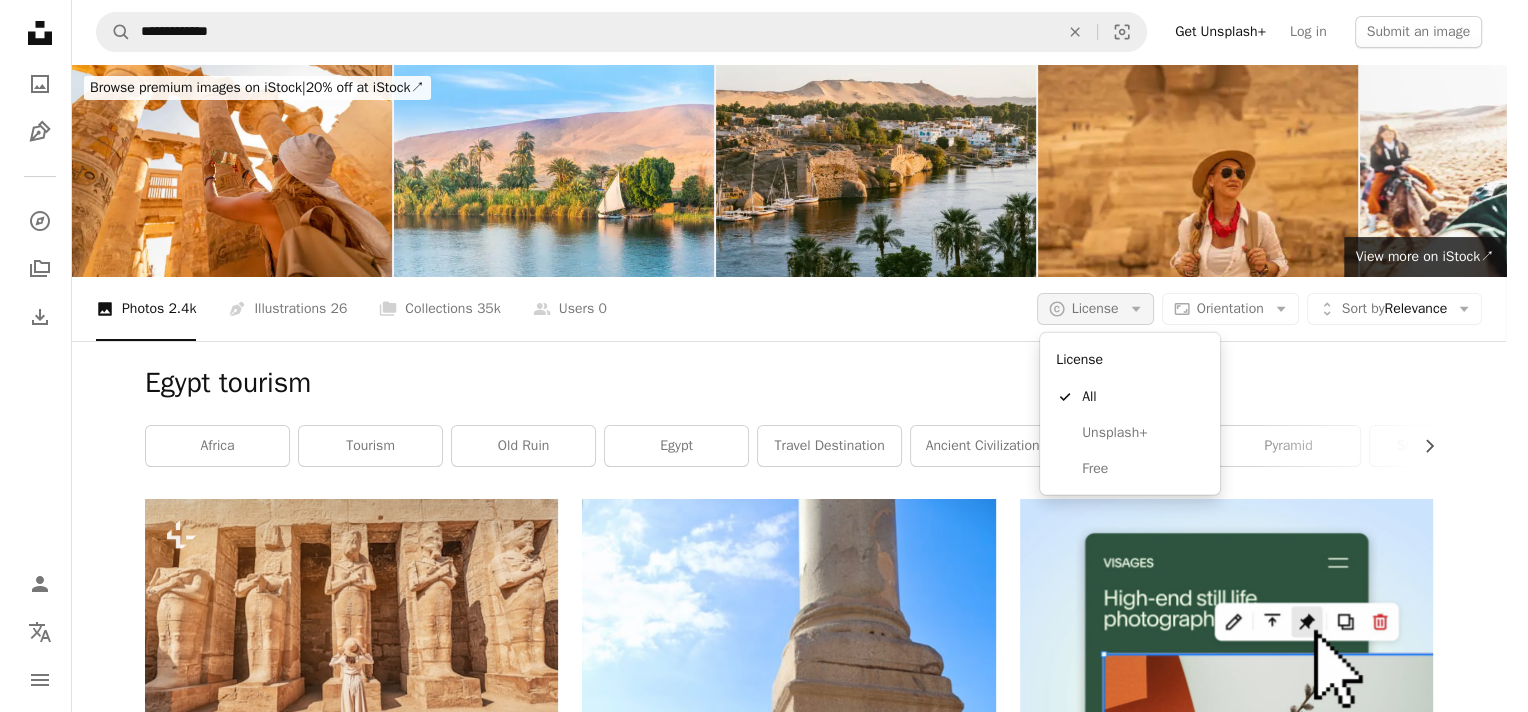 scroll, scrollTop: 0, scrollLeft: 0, axis: both 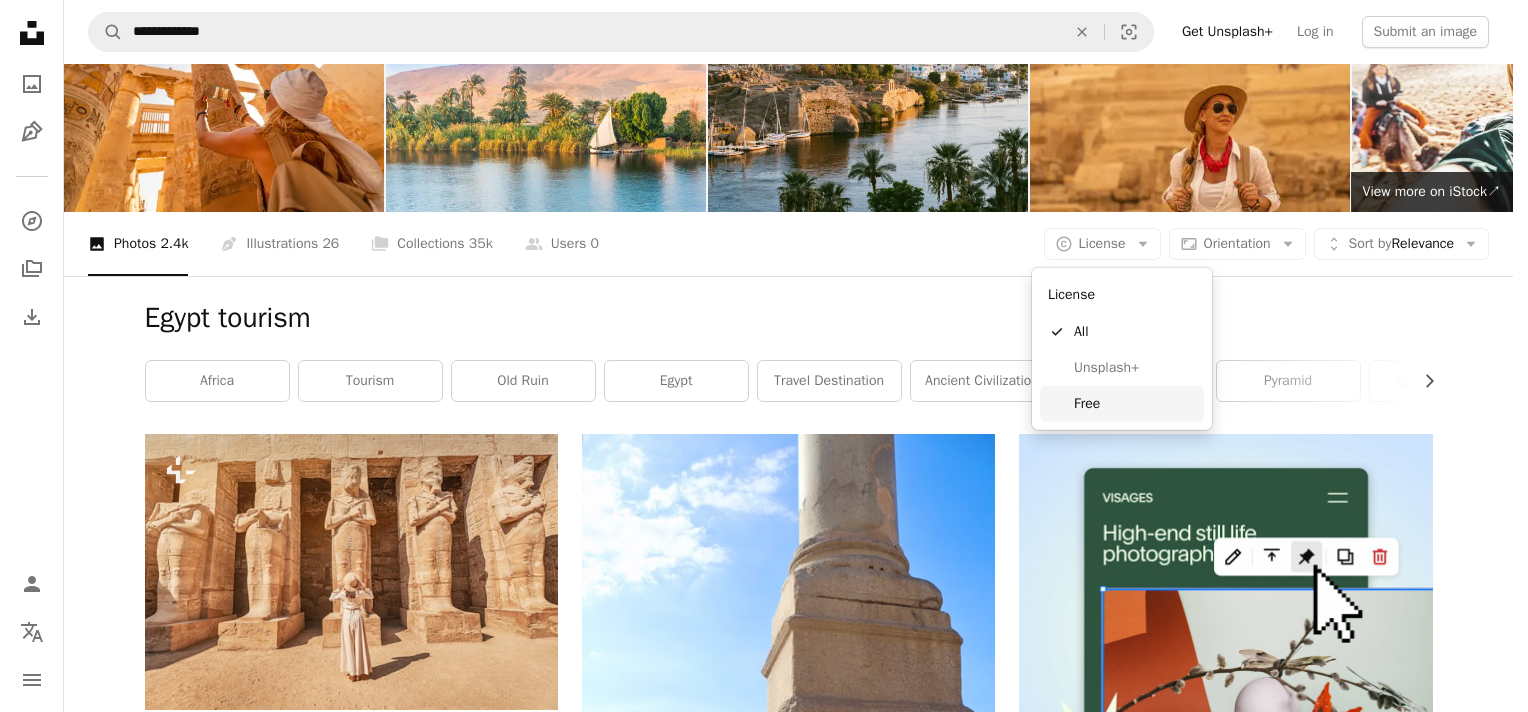 click on "Free" at bounding box center (1135, 404) 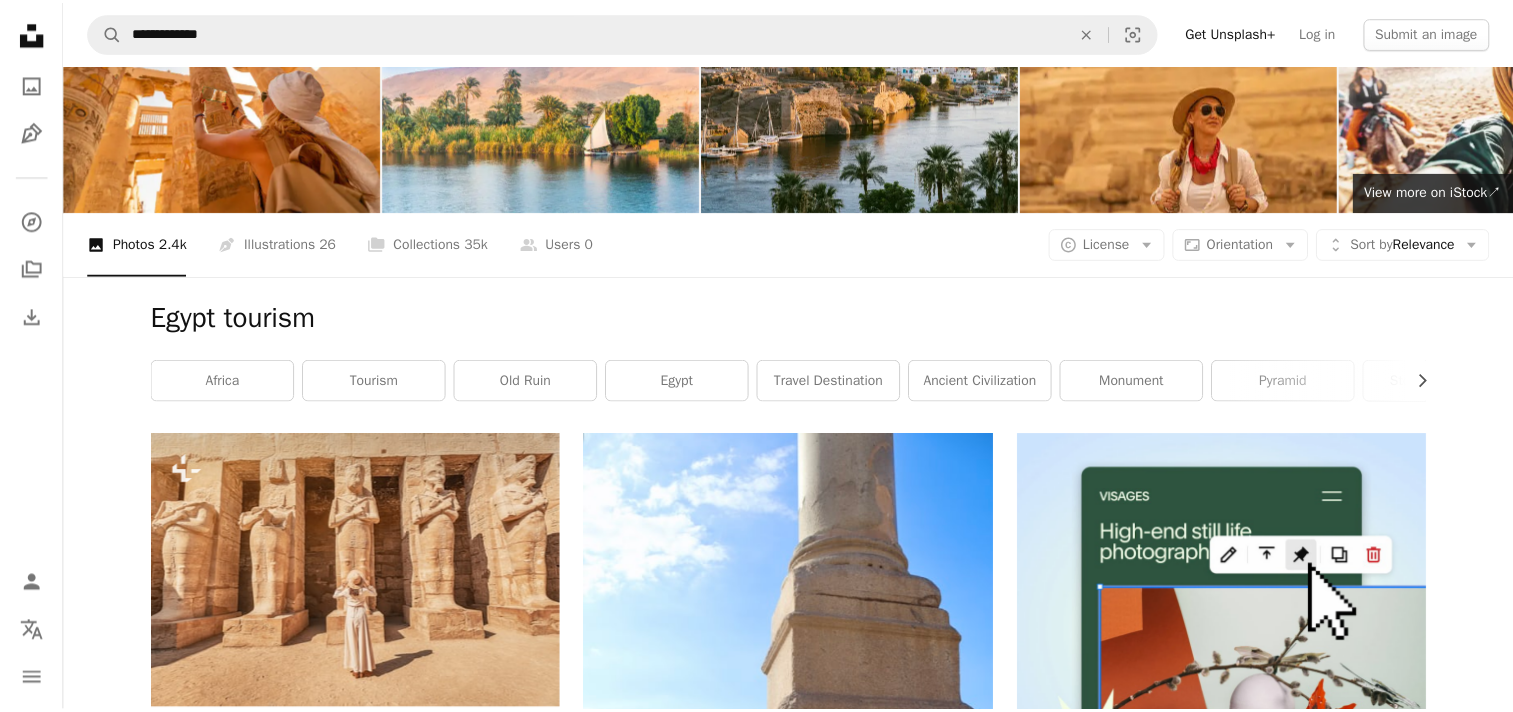 scroll, scrollTop: 65, scrollLeft: 0, axis: vertical 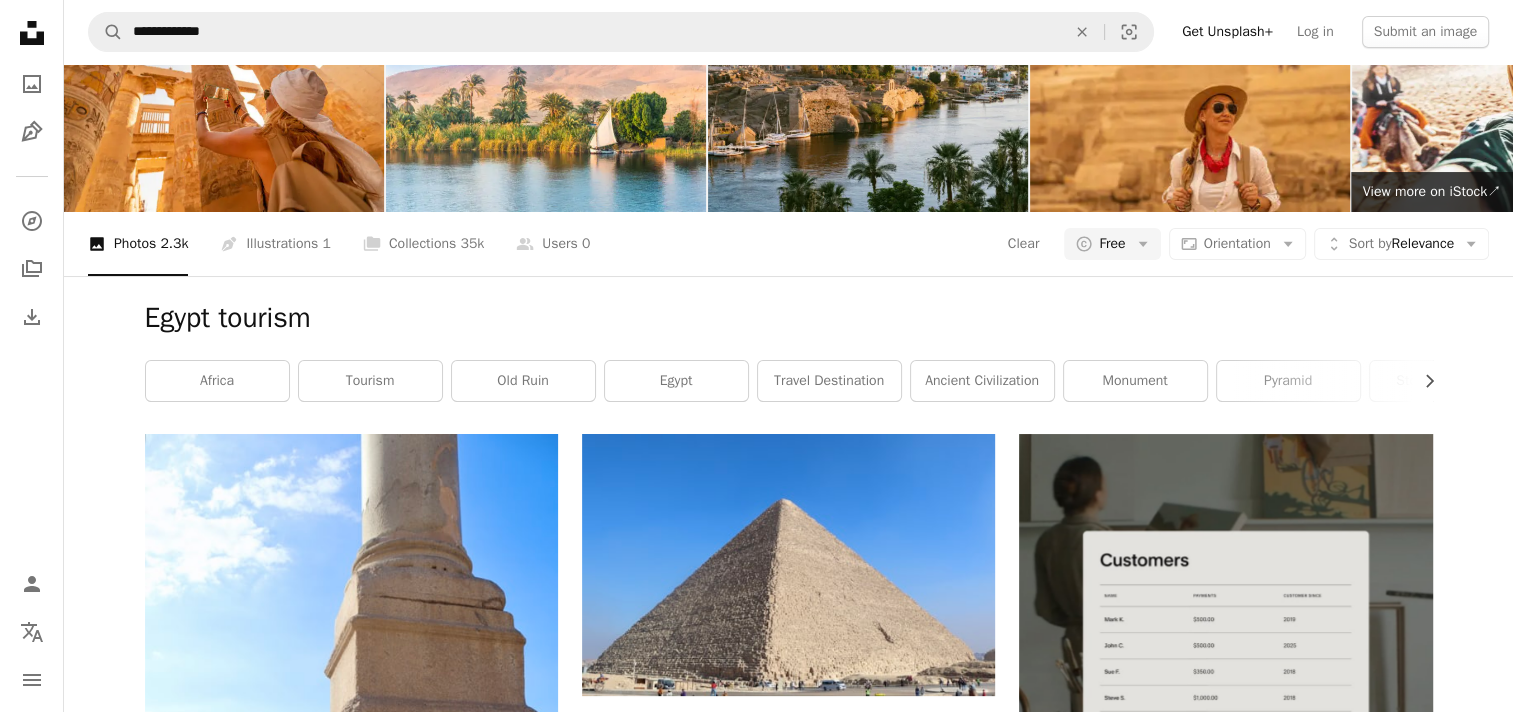 click at bounding box center [788, 857] 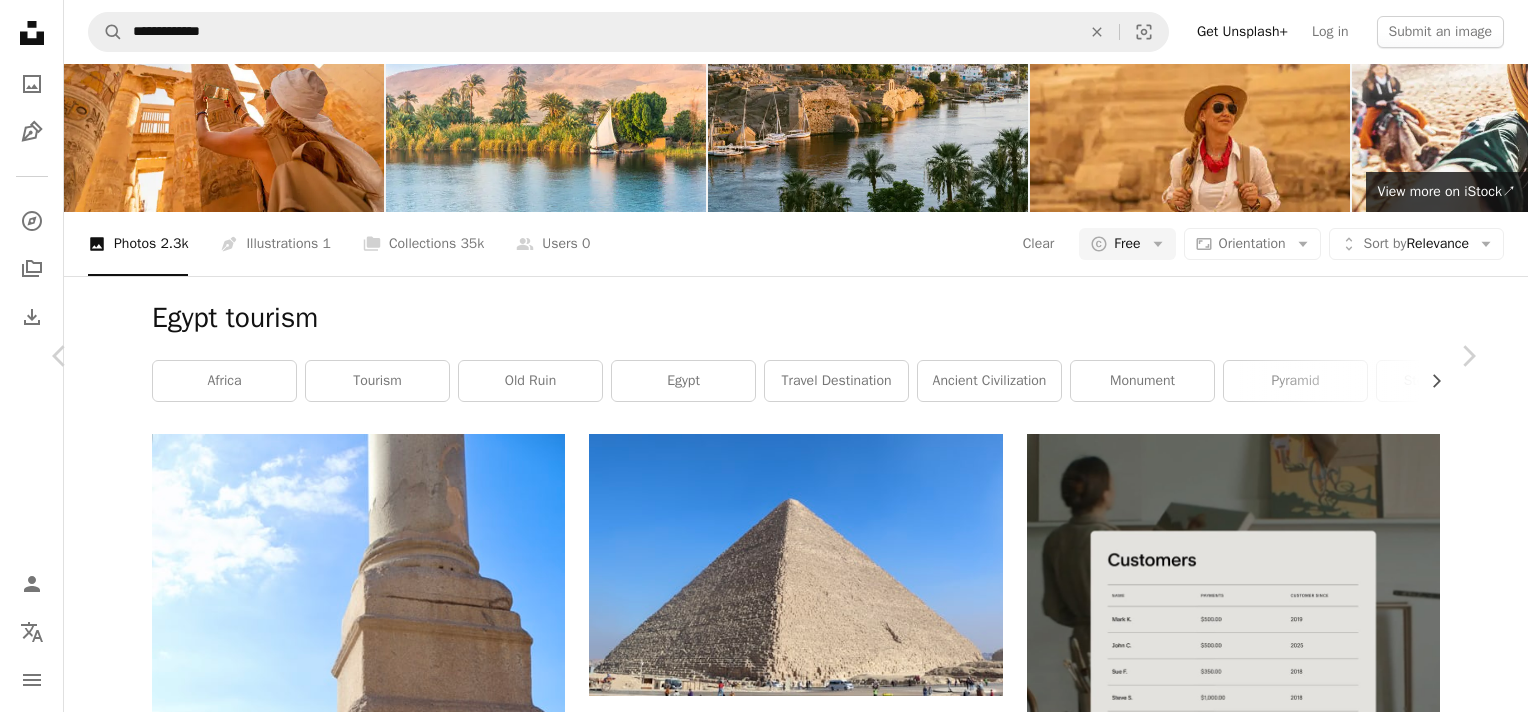 drag, startPoint x: 911, startPoint y: 467, endPoint x: 1228, endPoint y: 56, distance: 519.0472 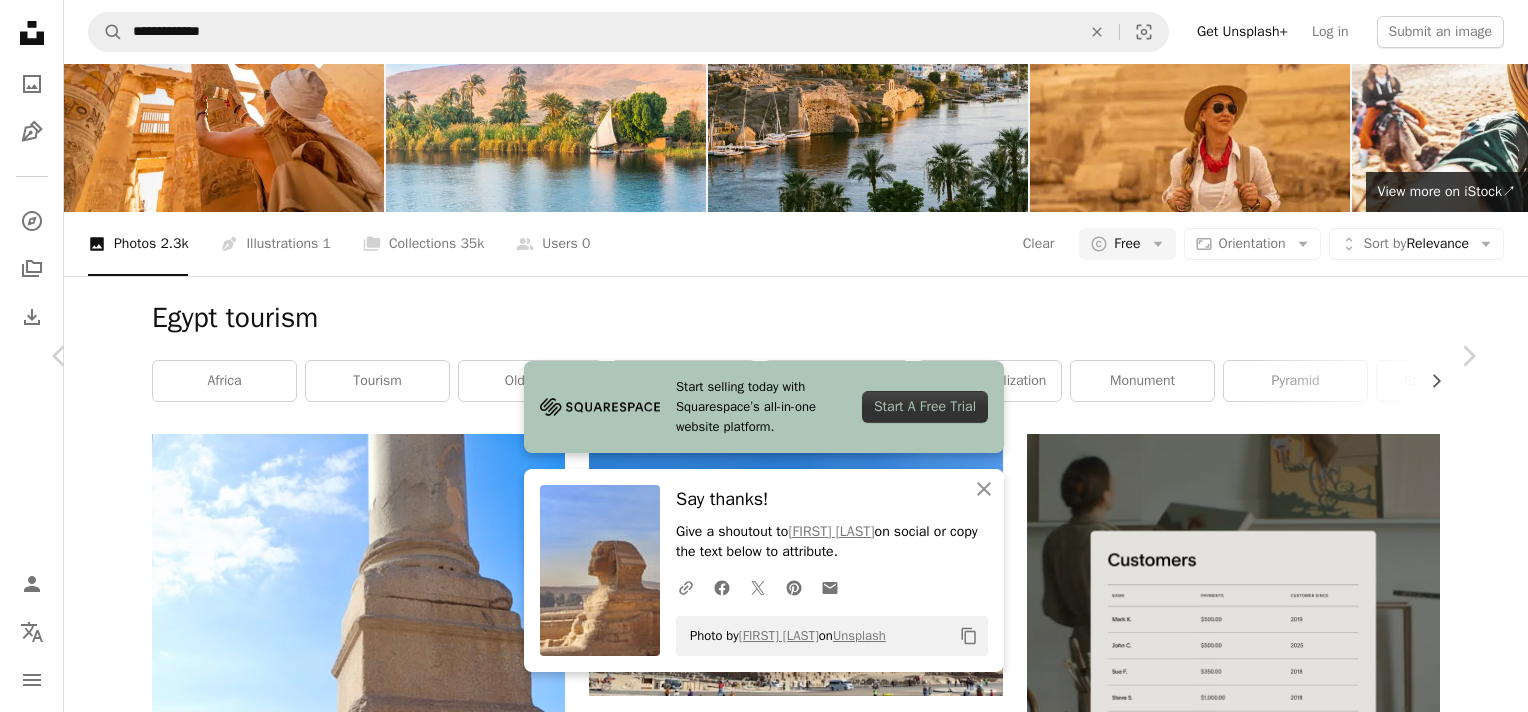click on "**********" at bounding box center (764, 6104) 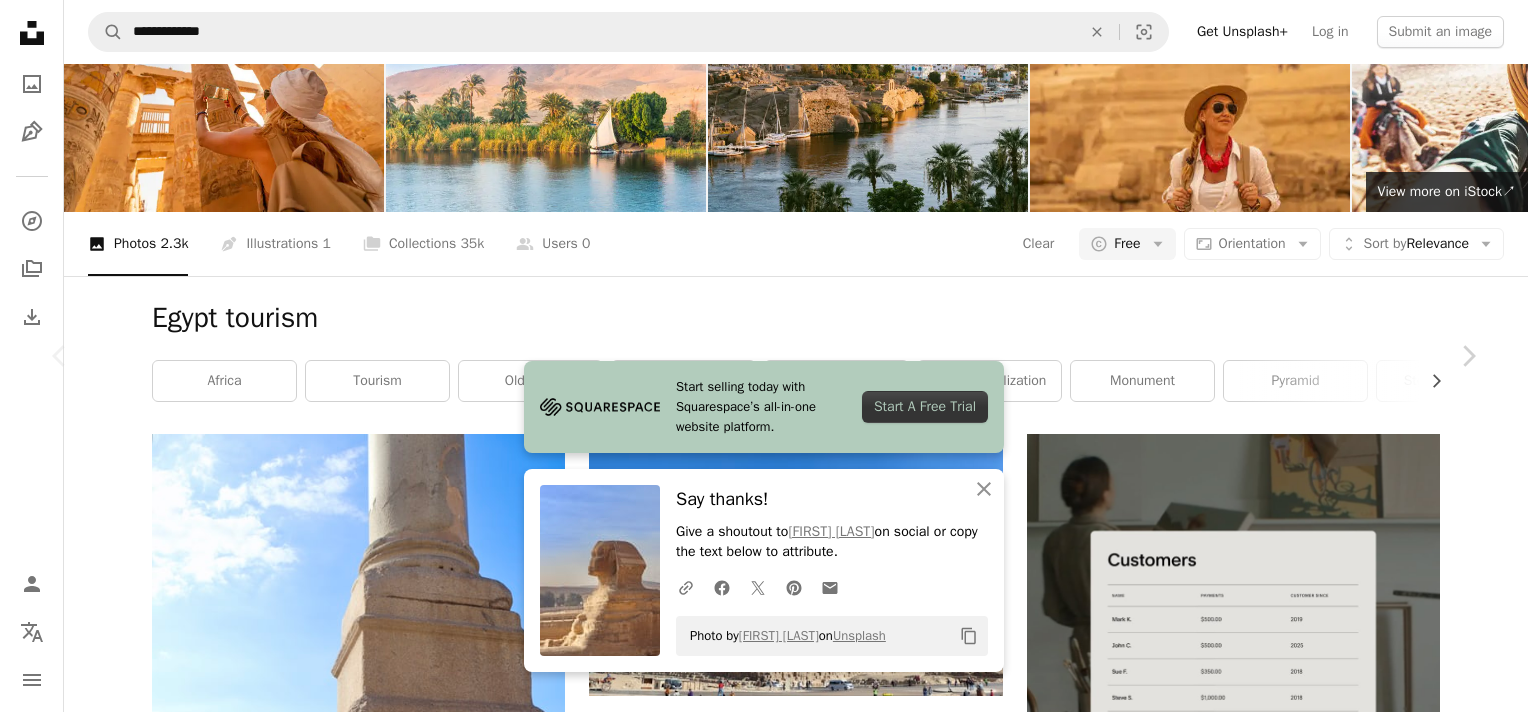 scroll, scrollTop: 0, scrollLeft: 0, axis: both 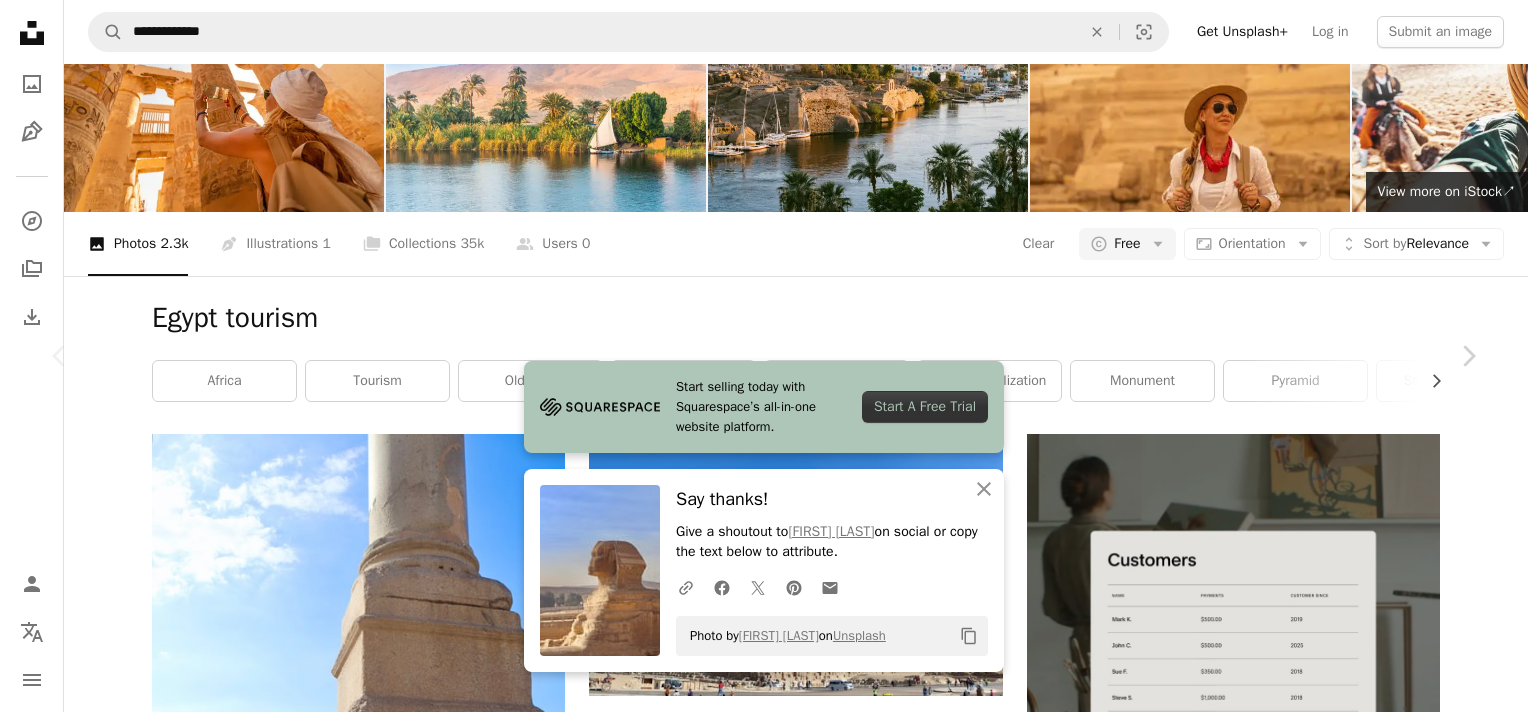 click on "Download free" at bounding box center [1279, 12320] 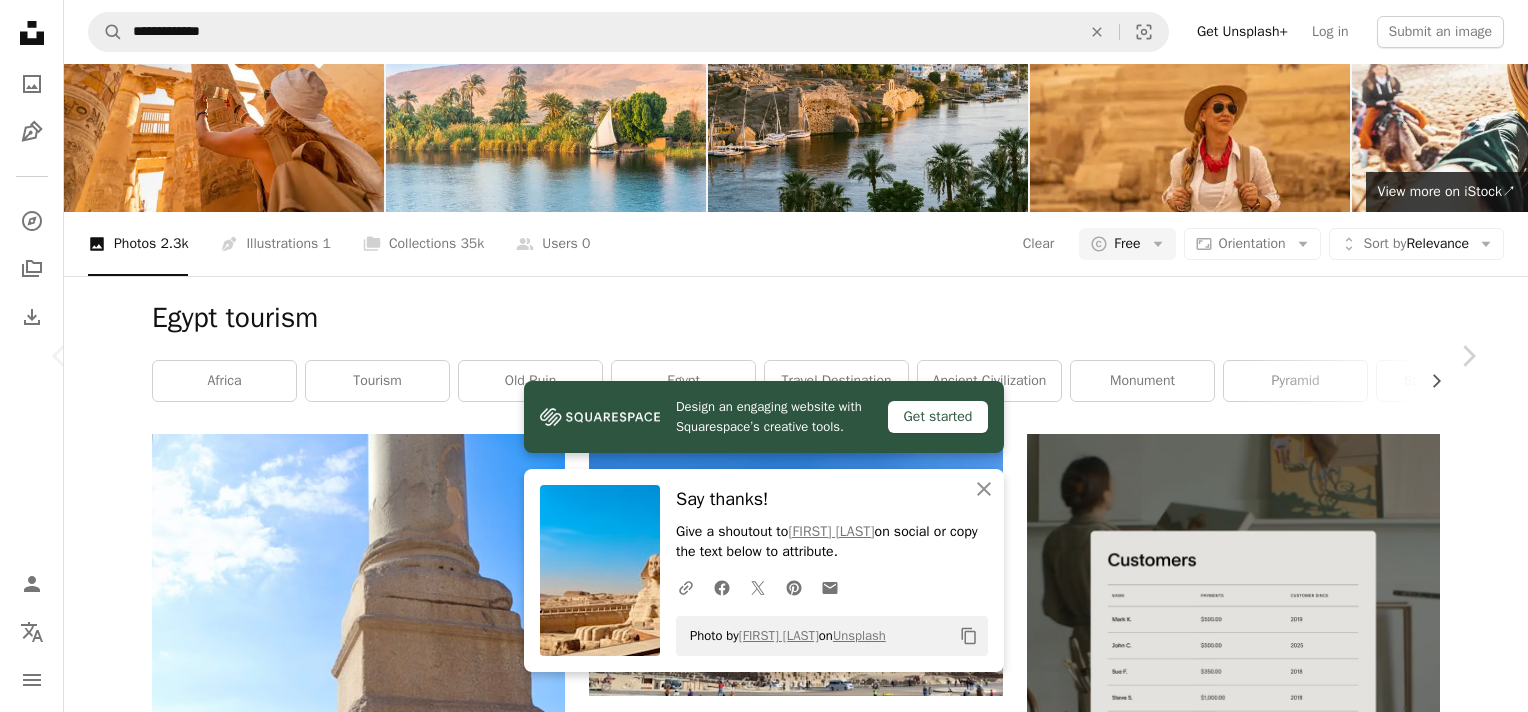 scroll, scrollTop: 1905, scrollLeft: 0, axis: vertical 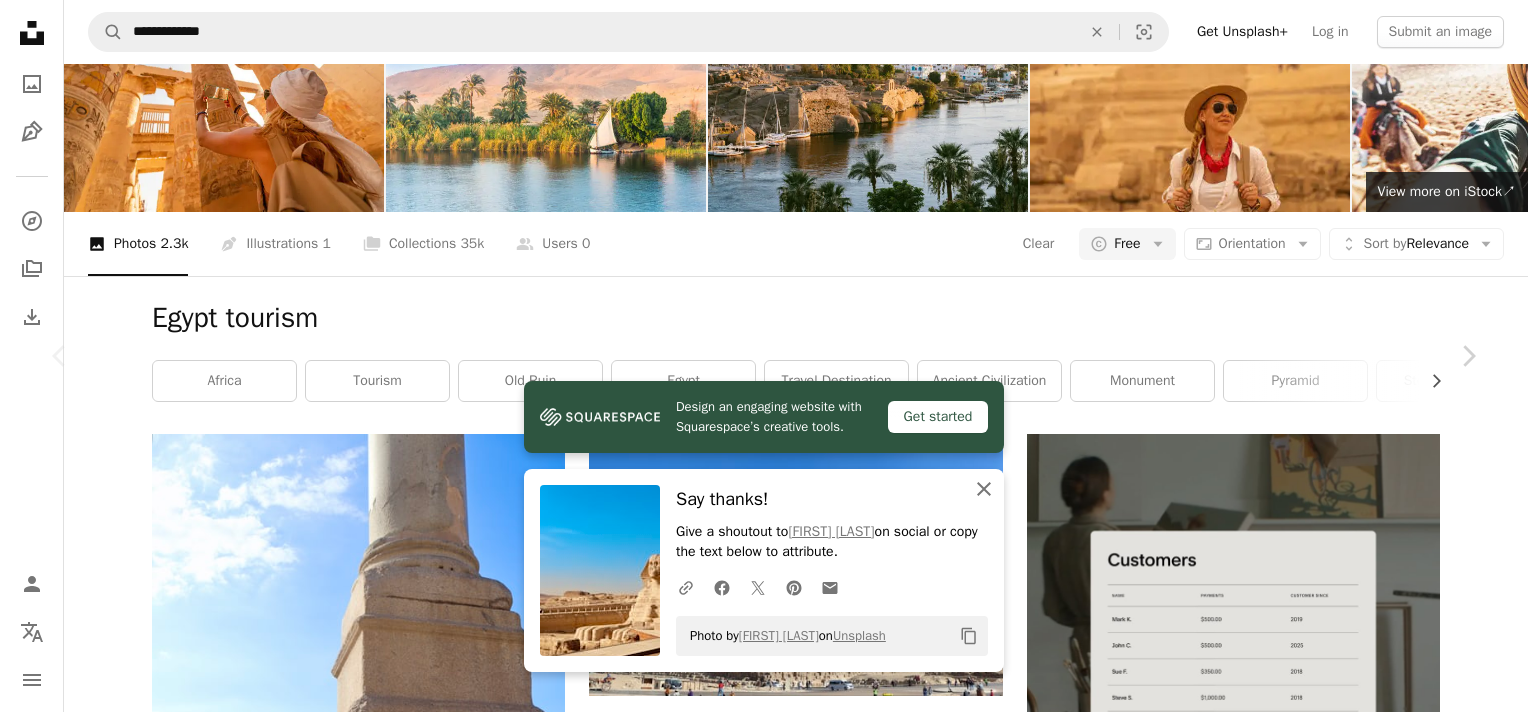 click on "An X shape" 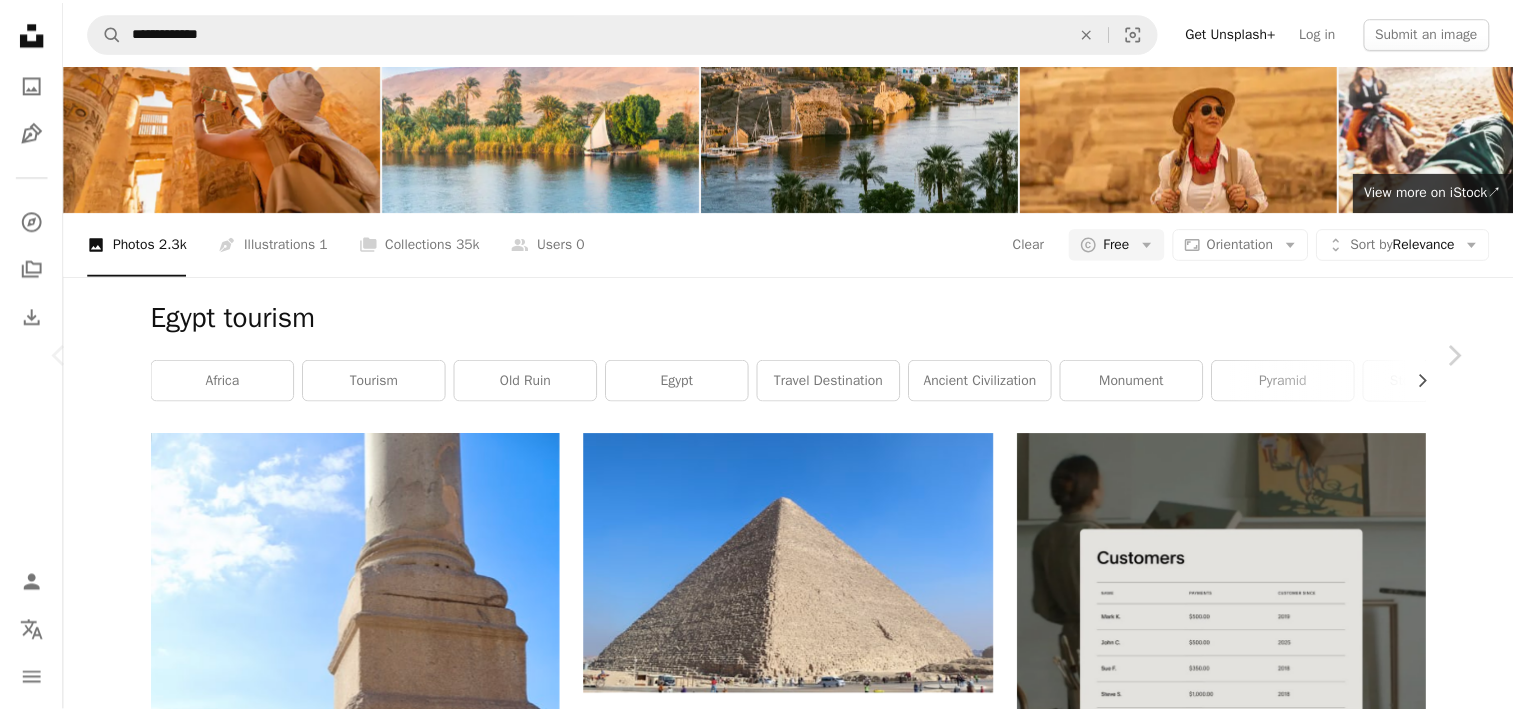 scroll, scrollTop: 476, scrollLeft: 0, axis: vertical 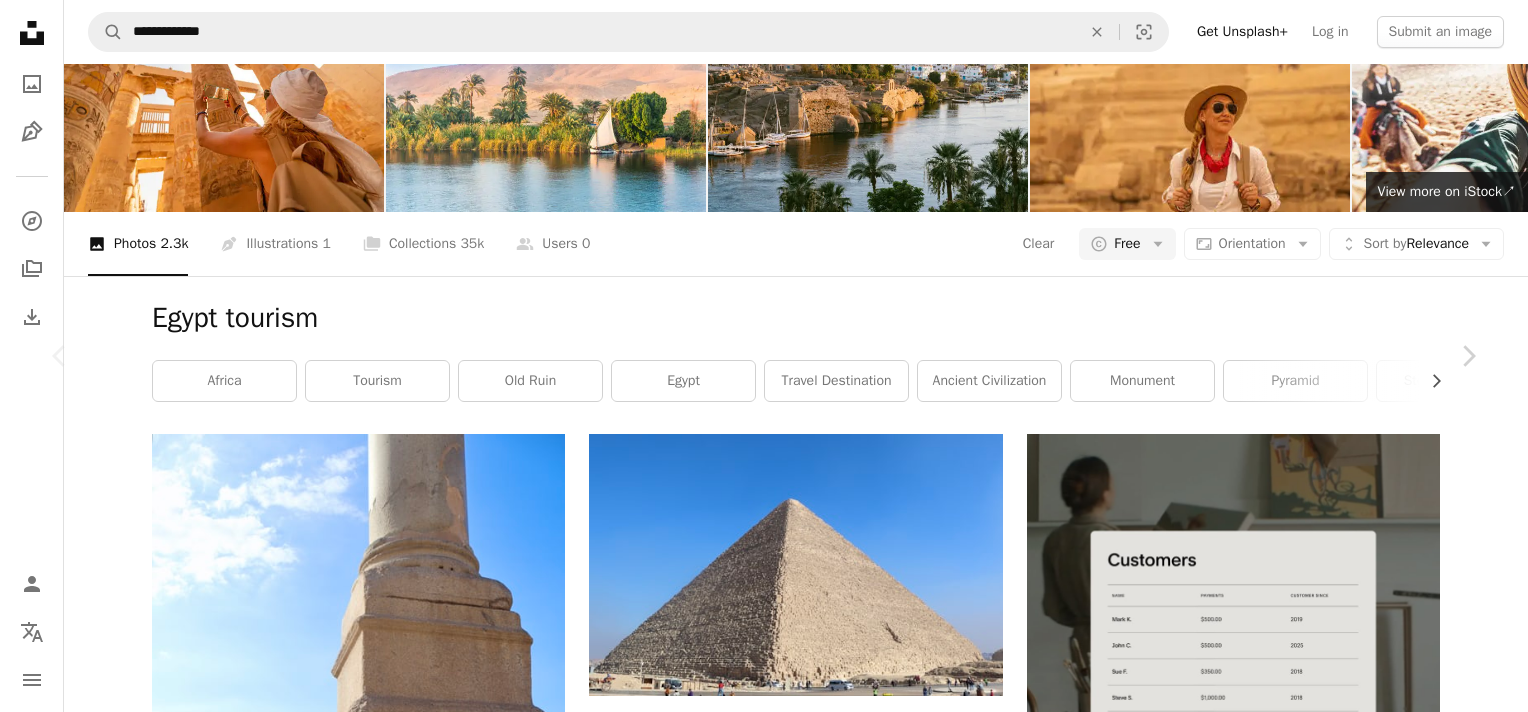 click on "An X shape Chevron left Chevron right [FIRST] [LAST] [USERNAME] A heart A plus sign Edit image   Plus sign for Unsplash+ Download free Chevron down Zoom in Views 155,727 Downloads 1,464 A forward-right arrow Share Info icon Info More Actions The Sphinx of Giza A map marker [CITY], [COUNTRY] Calendar outlined Published on  April 14, 2024 Camera Canon, EOS M50m2 Safety Free to use under the  Unsplash License desert egypt tourism travelling cairo pyramids 7 wonders of the world giza wanderlust sphinx monuments wonders of the world north africa egypt tourism human blue face head landmark al haram Creative Commons images Browse premium related images on iStock  |  Save 20% with code UNSPLASH20 View more on iStock  ↗ Related images A heart A plus sign [FIRST] Arrow pointing down Plus sign for Unsplash+ A heart A plus sign Getty Images For  Unsplash+ A lock   Download A heart A plus sign [FIRST] [LAST] Arrow pointing down A heart A plus sign [FIRST] [LAST] Available for hire A checkmark inside of a circle A heart" at bounding box center (764, 12629) 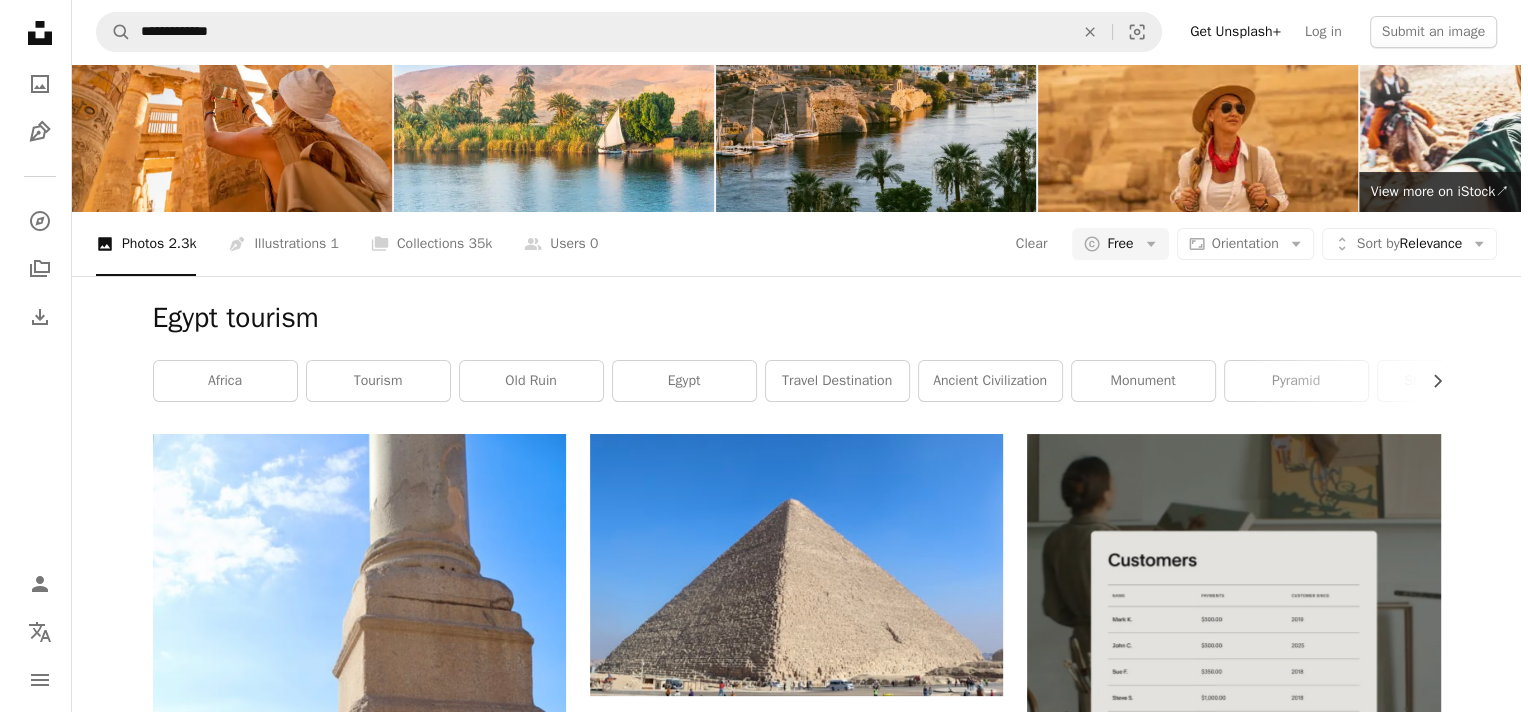 scroll, scrollTop: 7868, scrollLeft: 0, axis: vertical 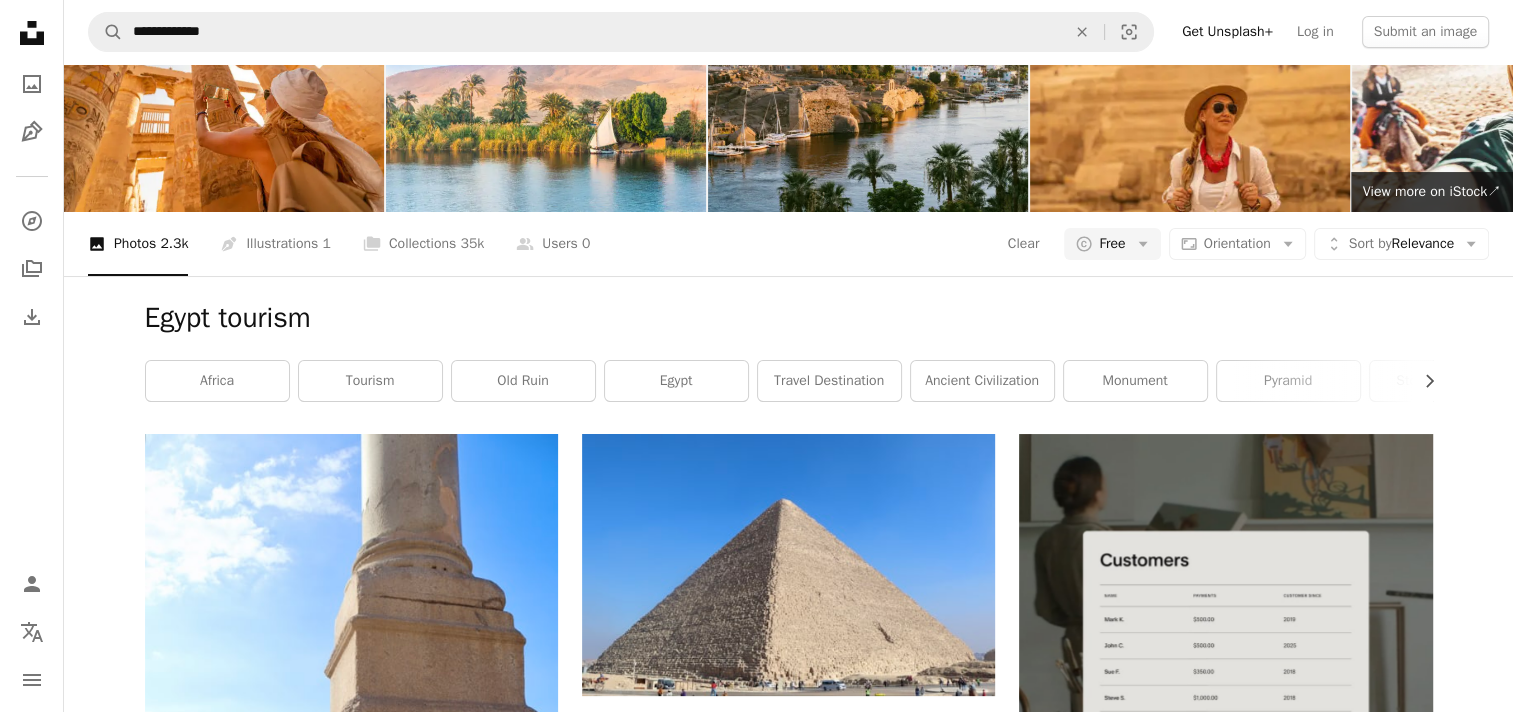 click at bounding box center [351, 8012] 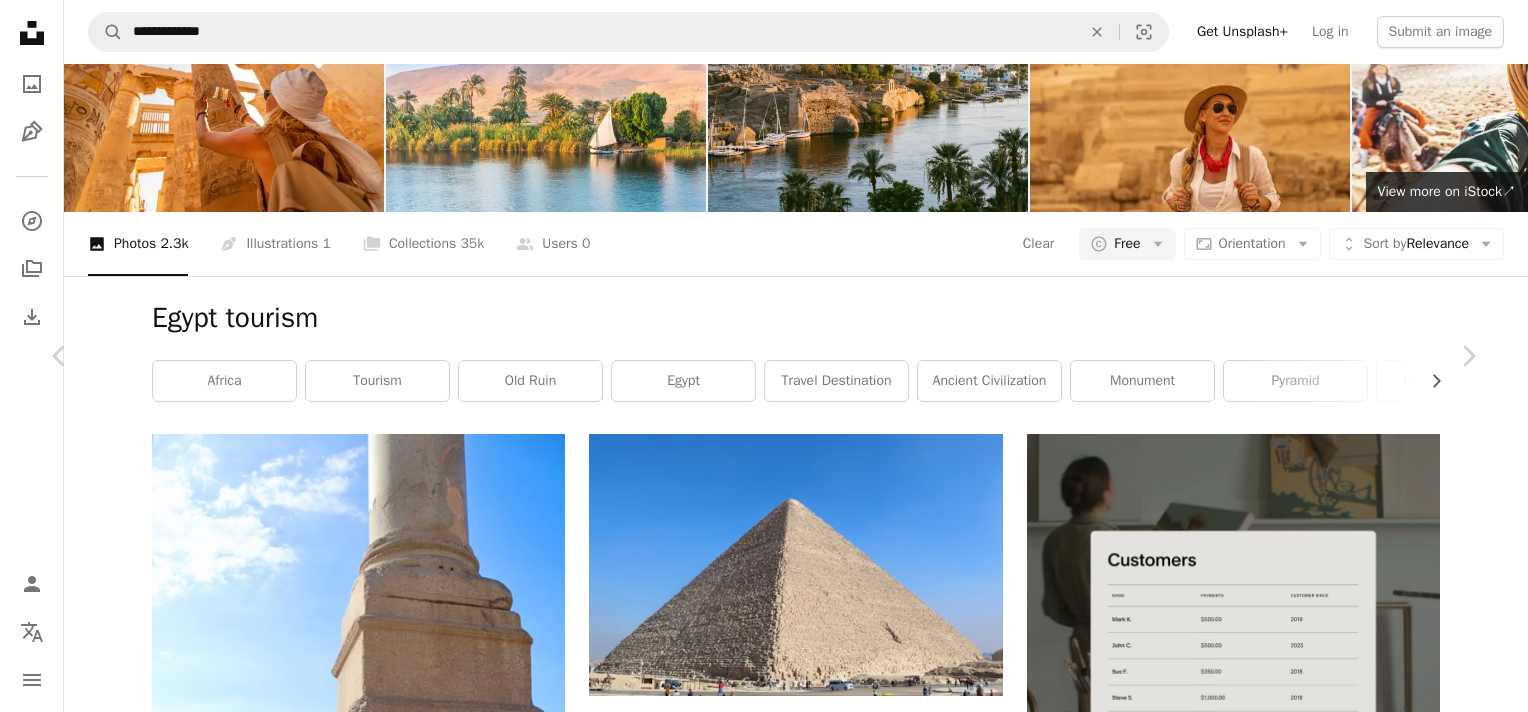 scroll, scrollTop: 1751, scrollLeft: 0, axis: vertical 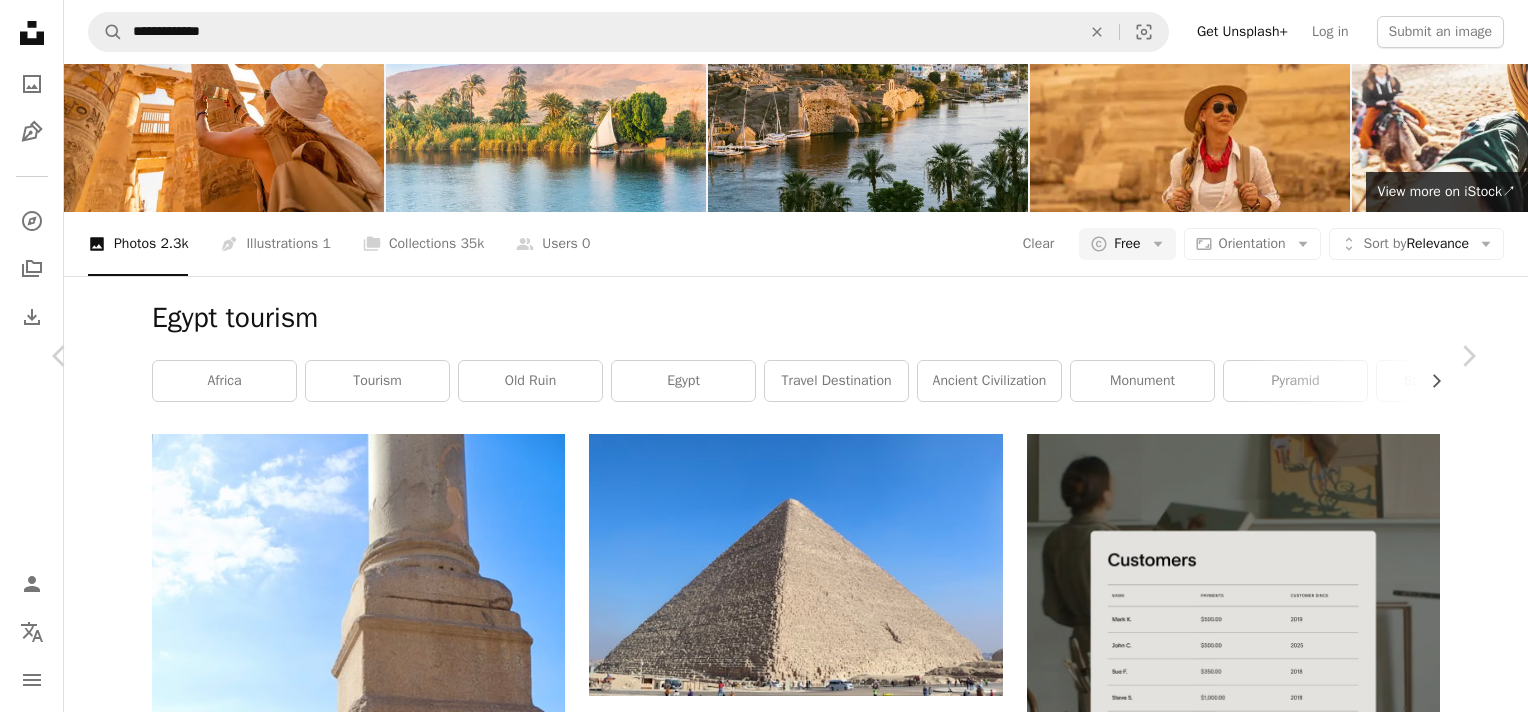 click on "An X shape" at bounding box center [20, 20] 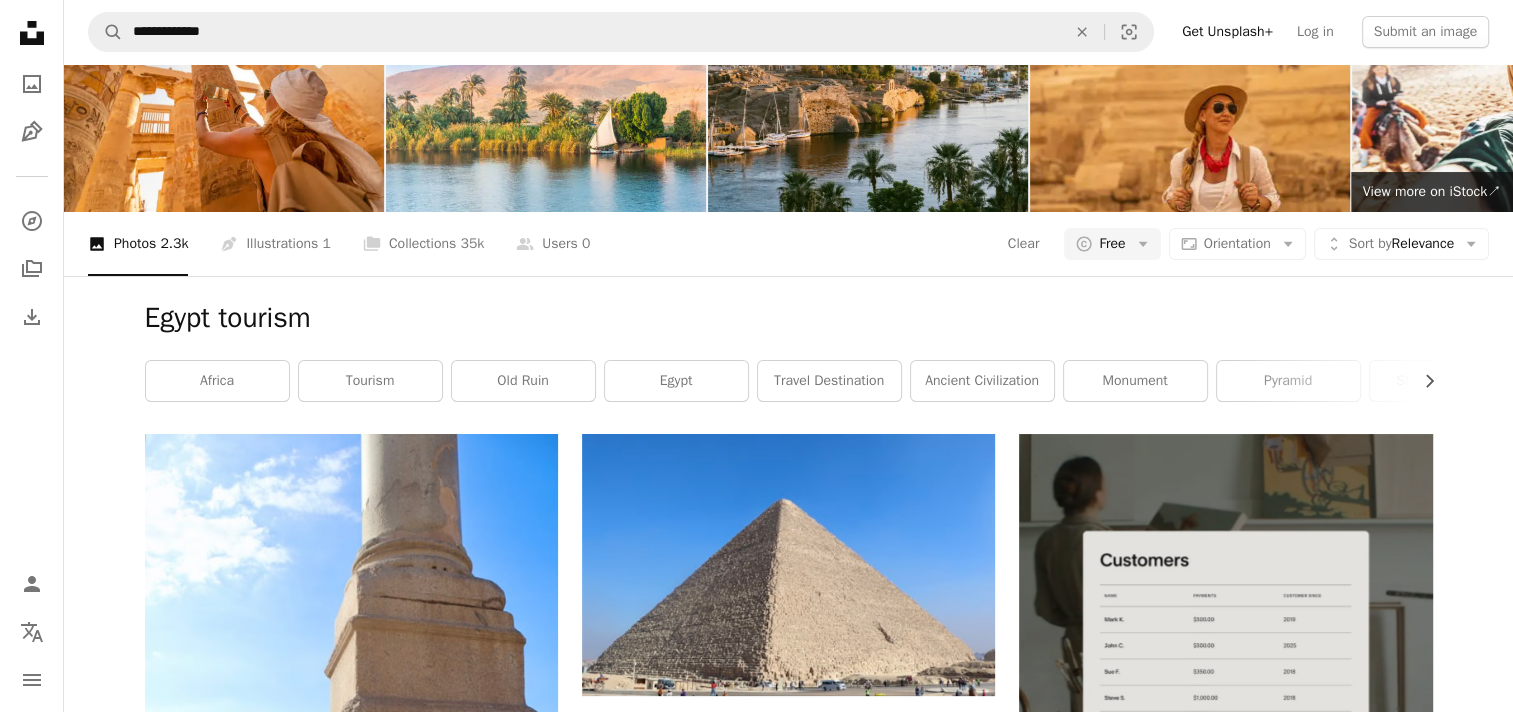 scroll, scrollTop: 8862, scrollLeft: 0, axis: vertical 